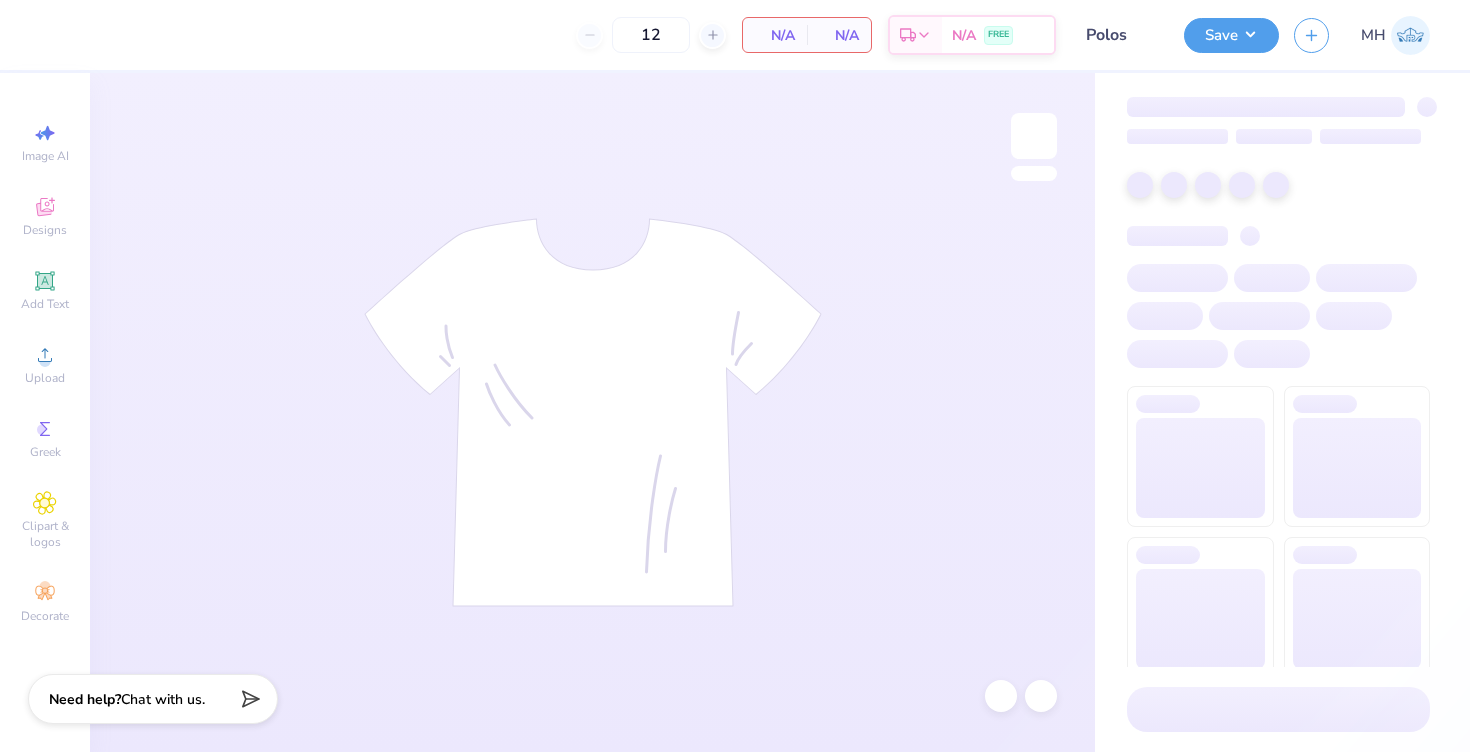 scroll, scrollTop: 0, scrollLeft: 0, axis: both 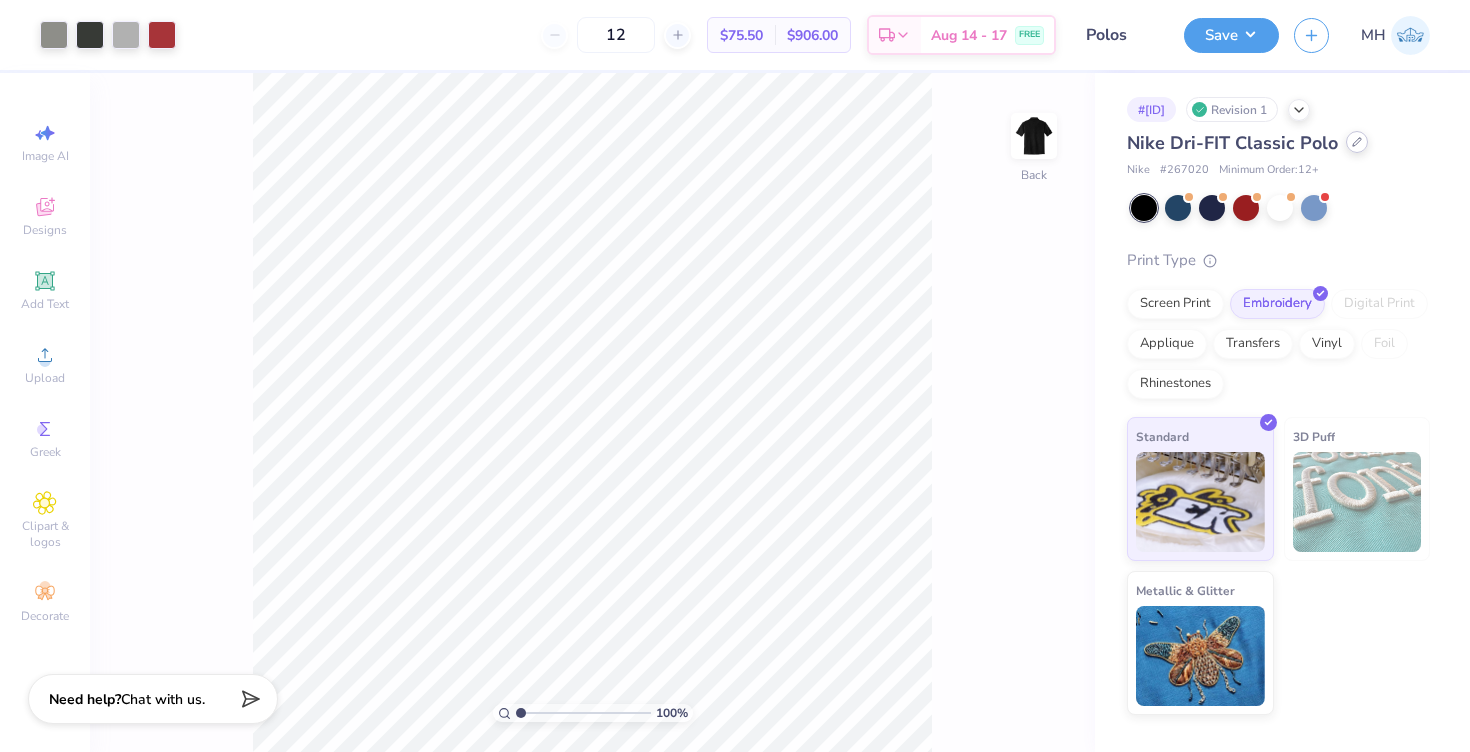 click at bounding box center (1357, 142) 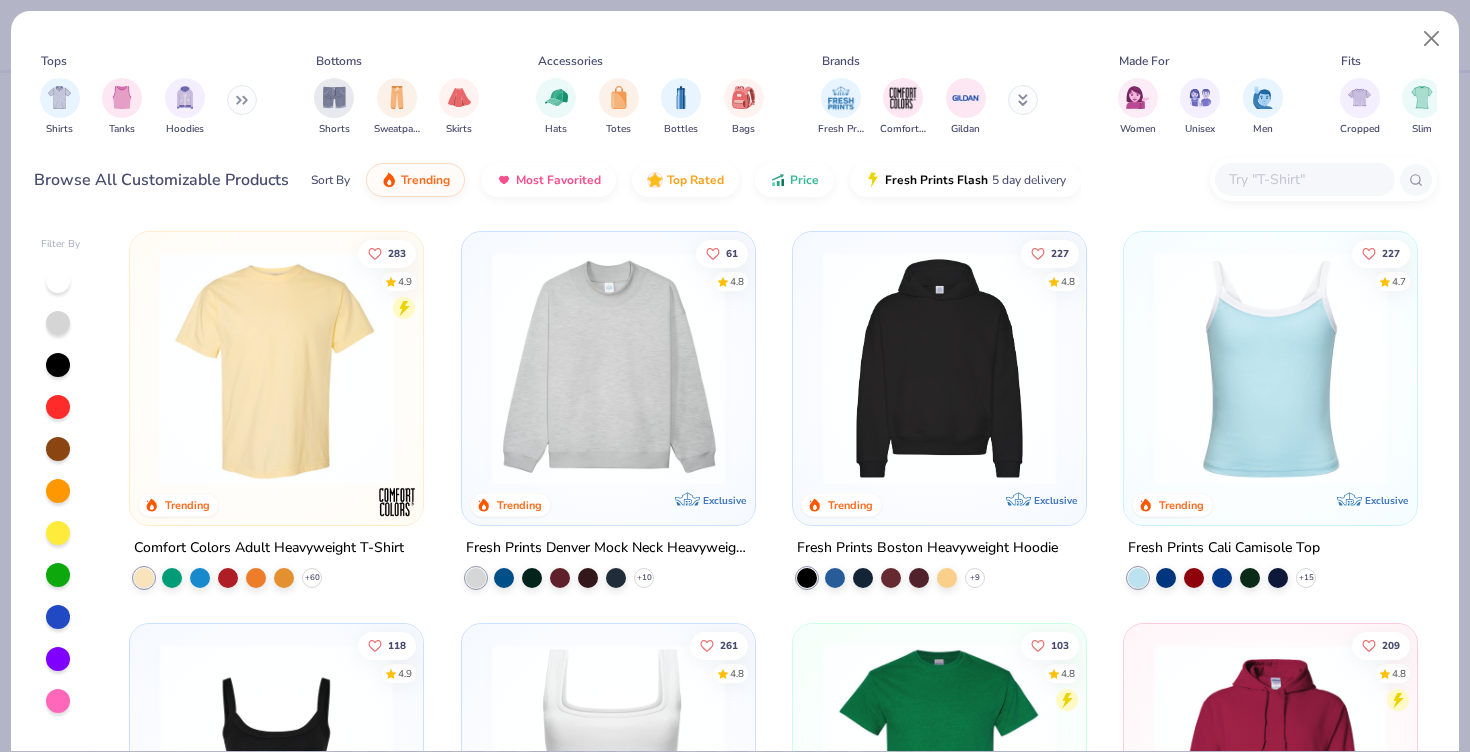 click at bounding box center [1304, 179] 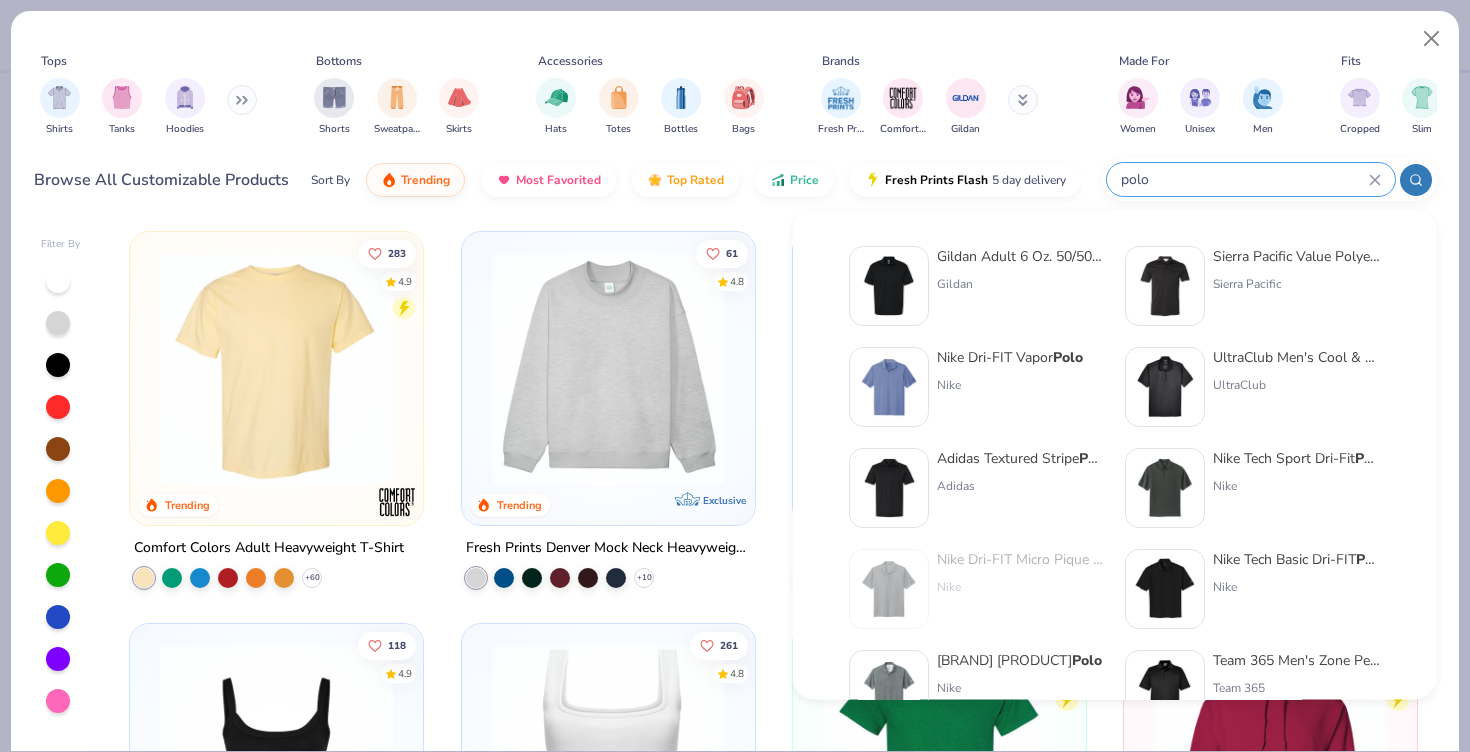 type on "polo" 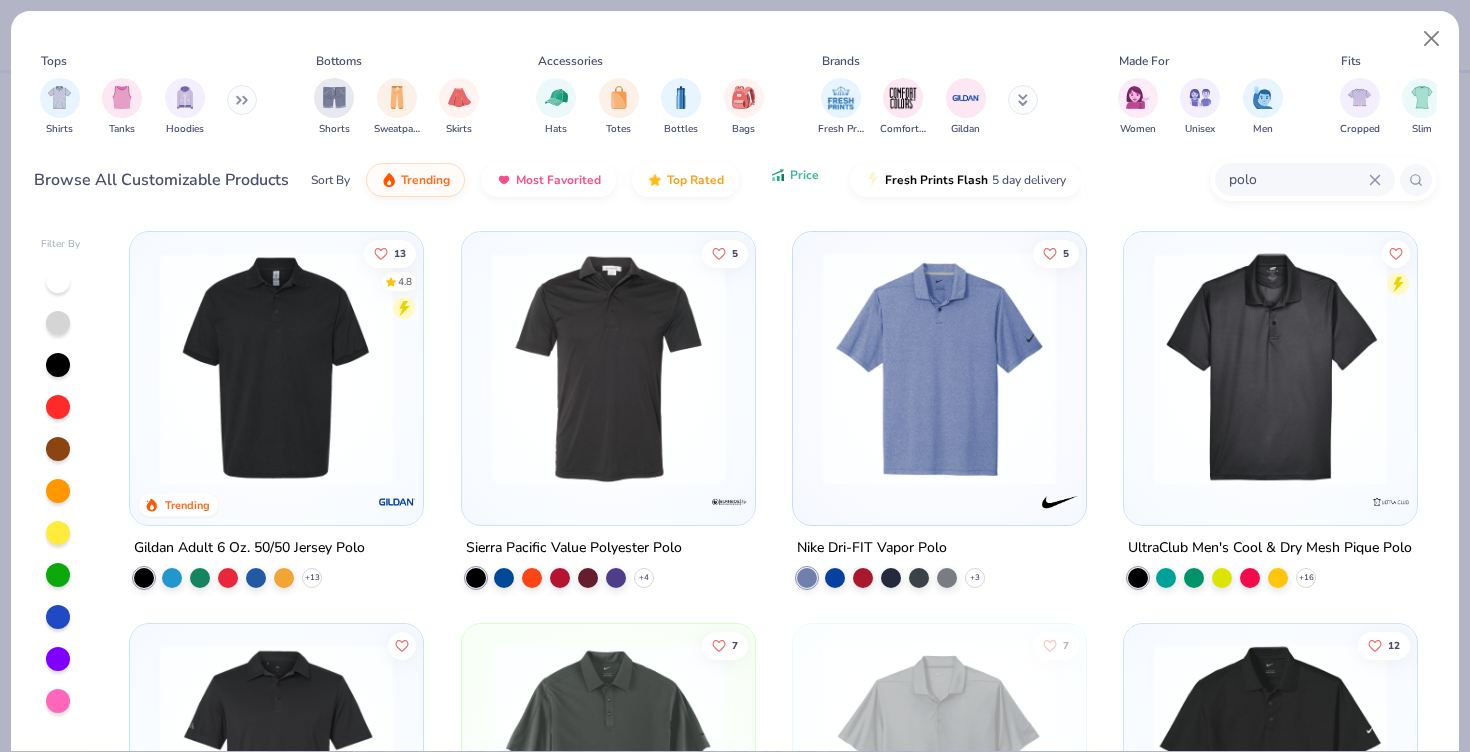 click on "Price" at bounding box center [804, 175] 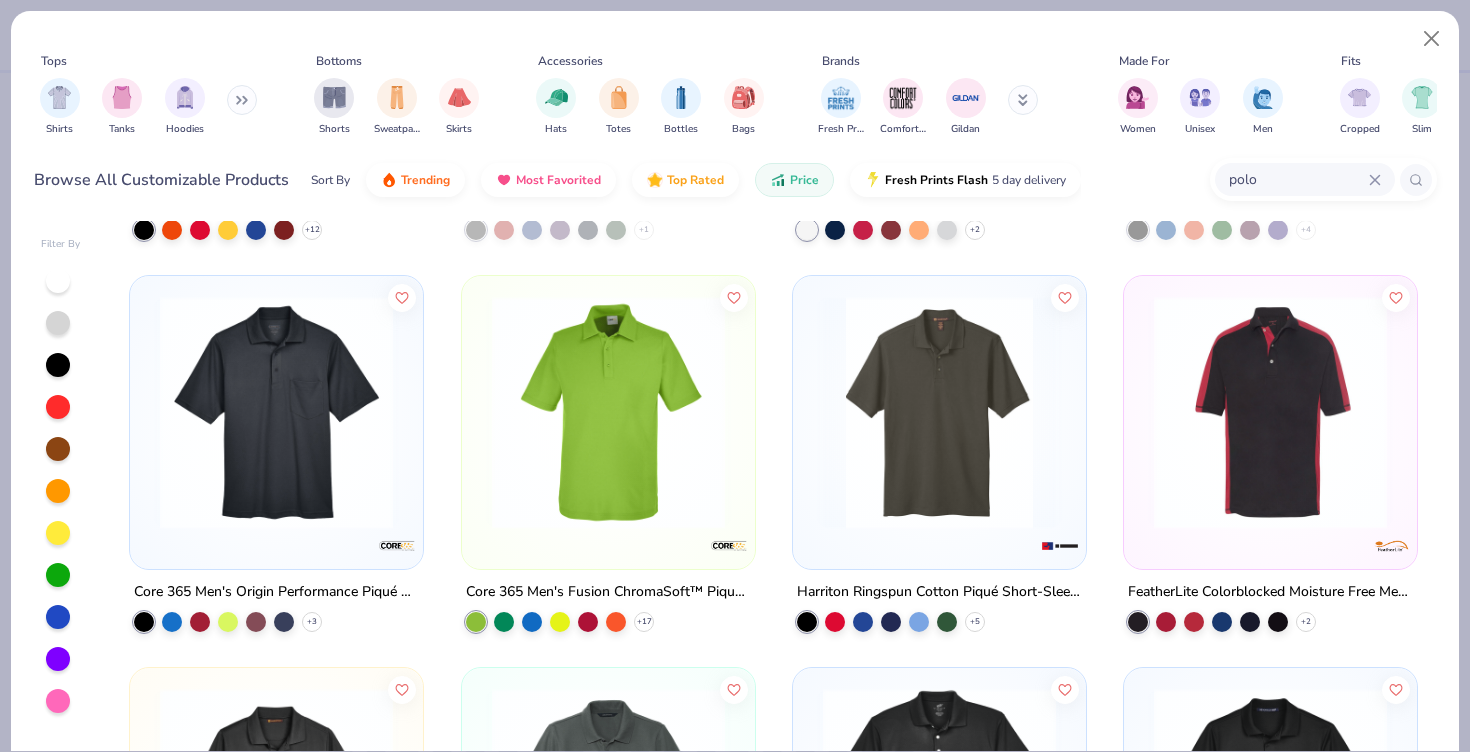 scroll, scrollTop: 1132, scrollLeft: 0, axis: vertical 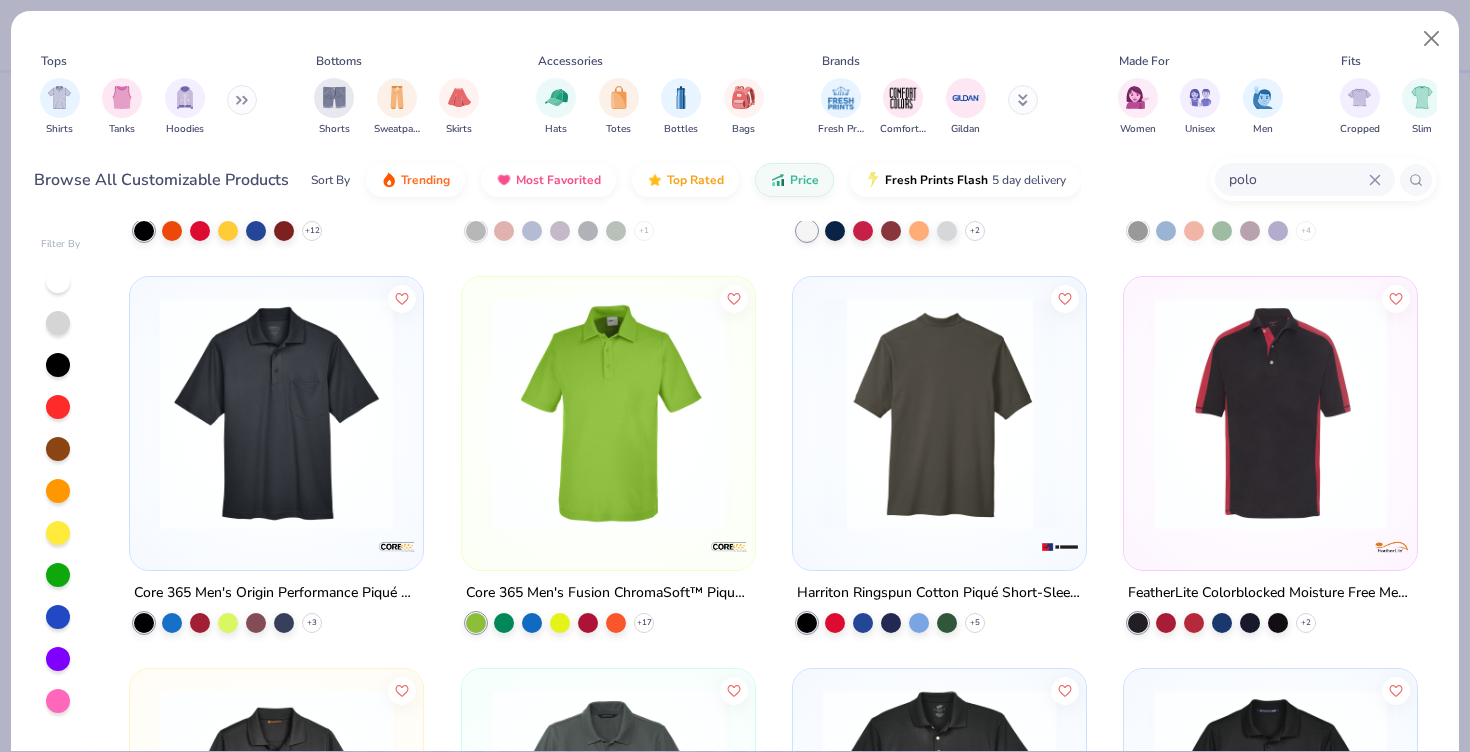 click at bounding box center (939, 413) 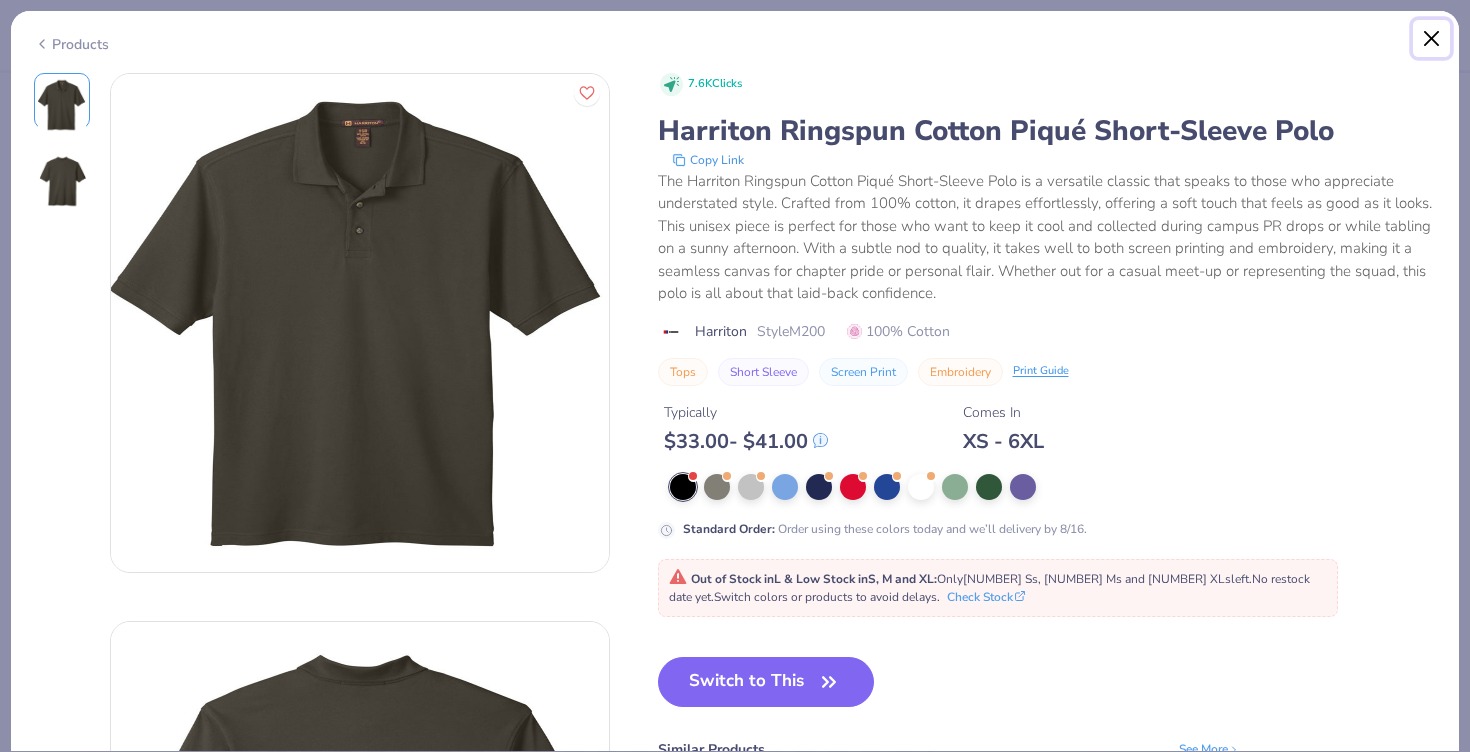 click at bounding box center (1432, 39) 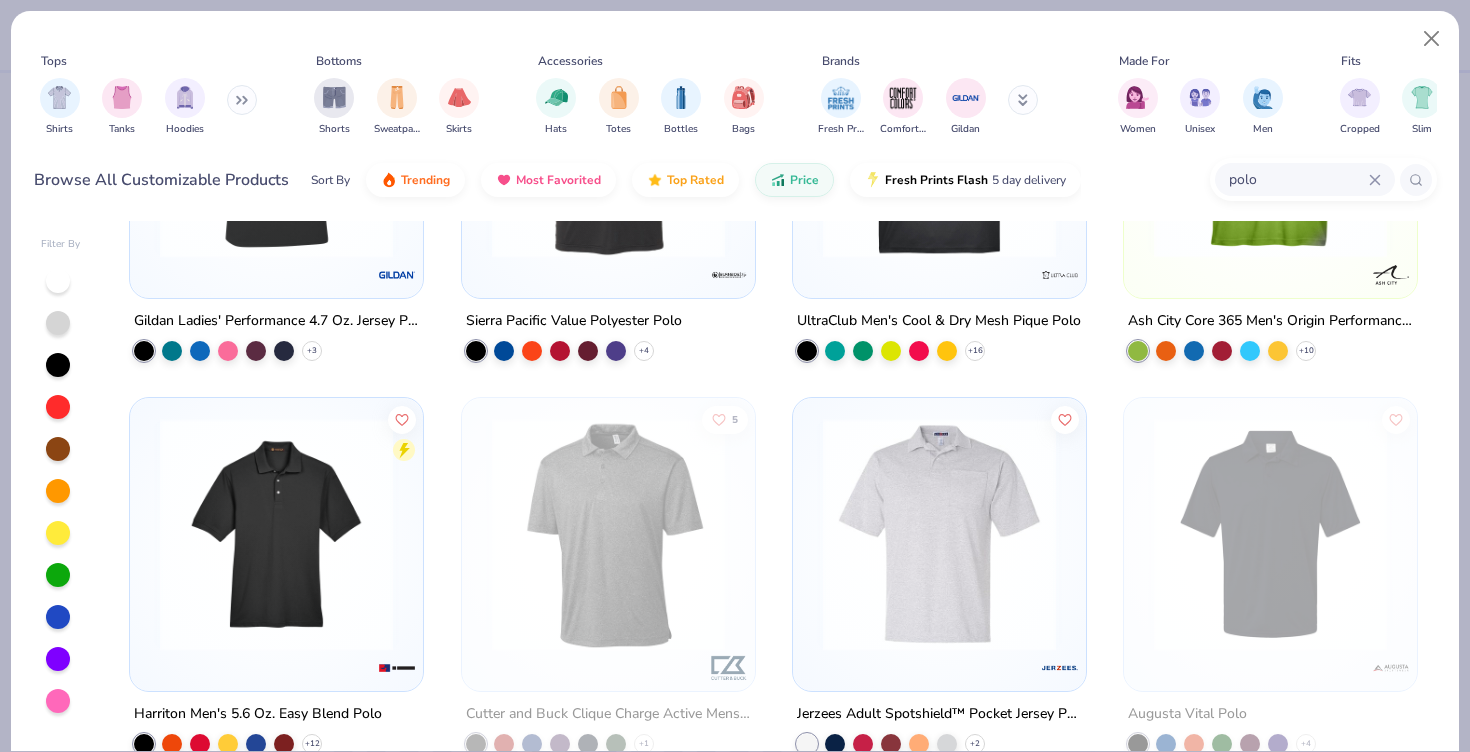 scroll, scrollTop: 0, scrollLeft: 0, axis: both 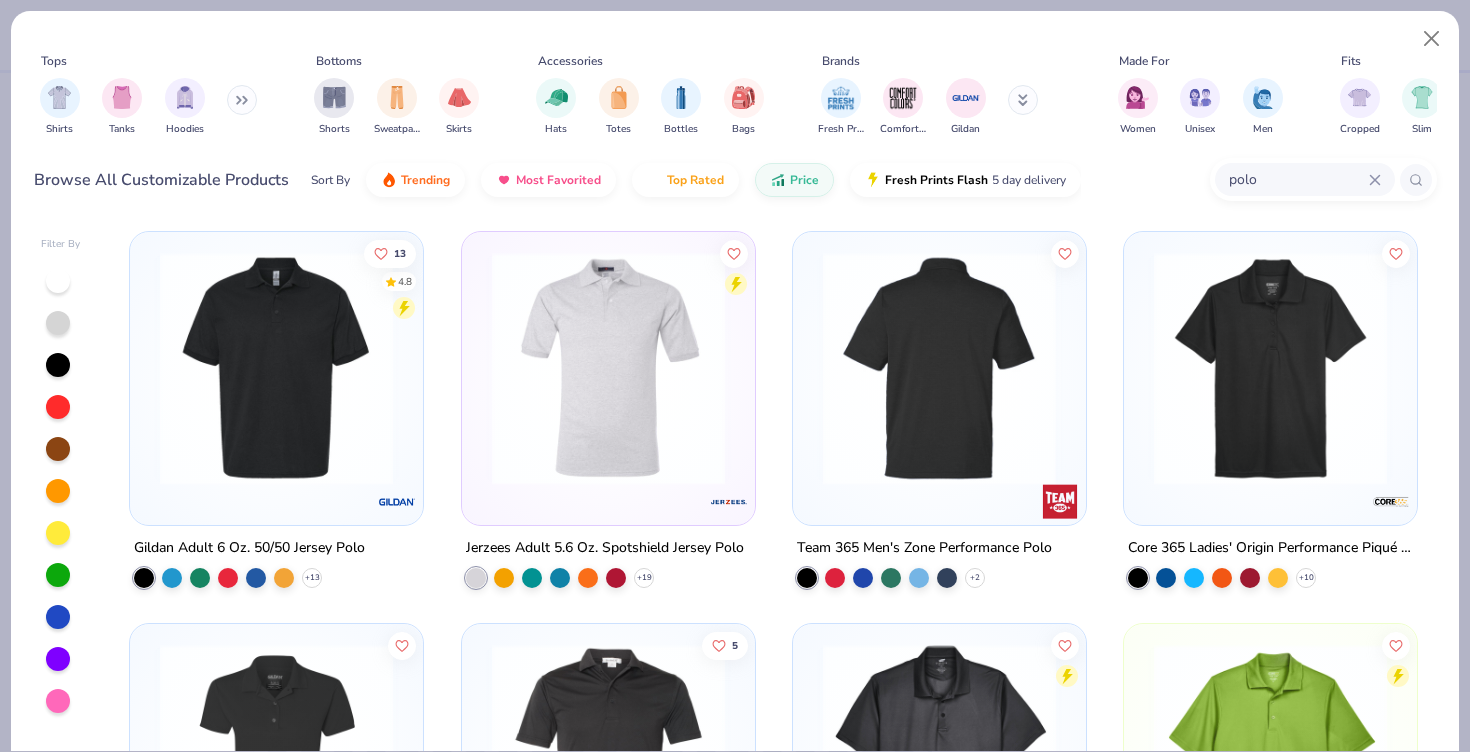 click at bounding box center (276, 368) 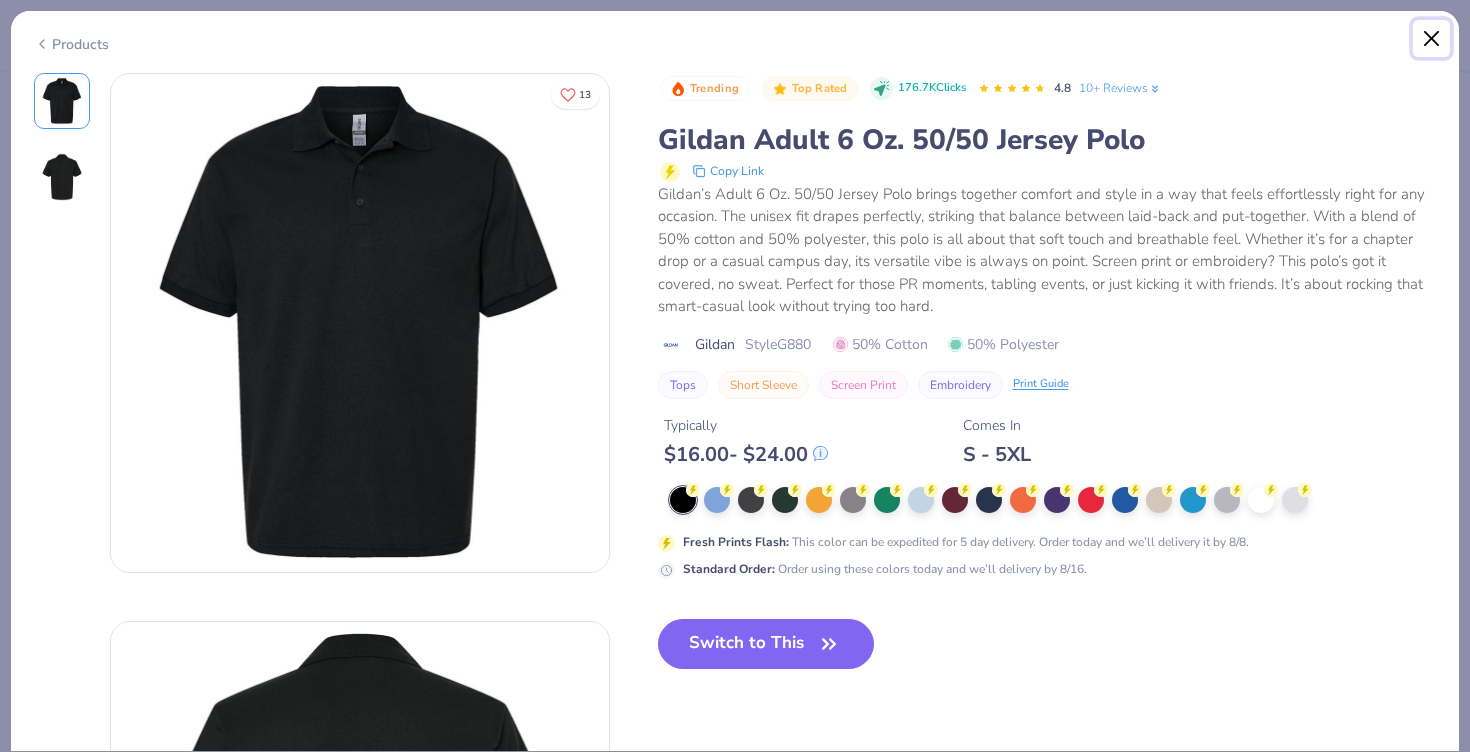 click at bounding box center (1432, 39) 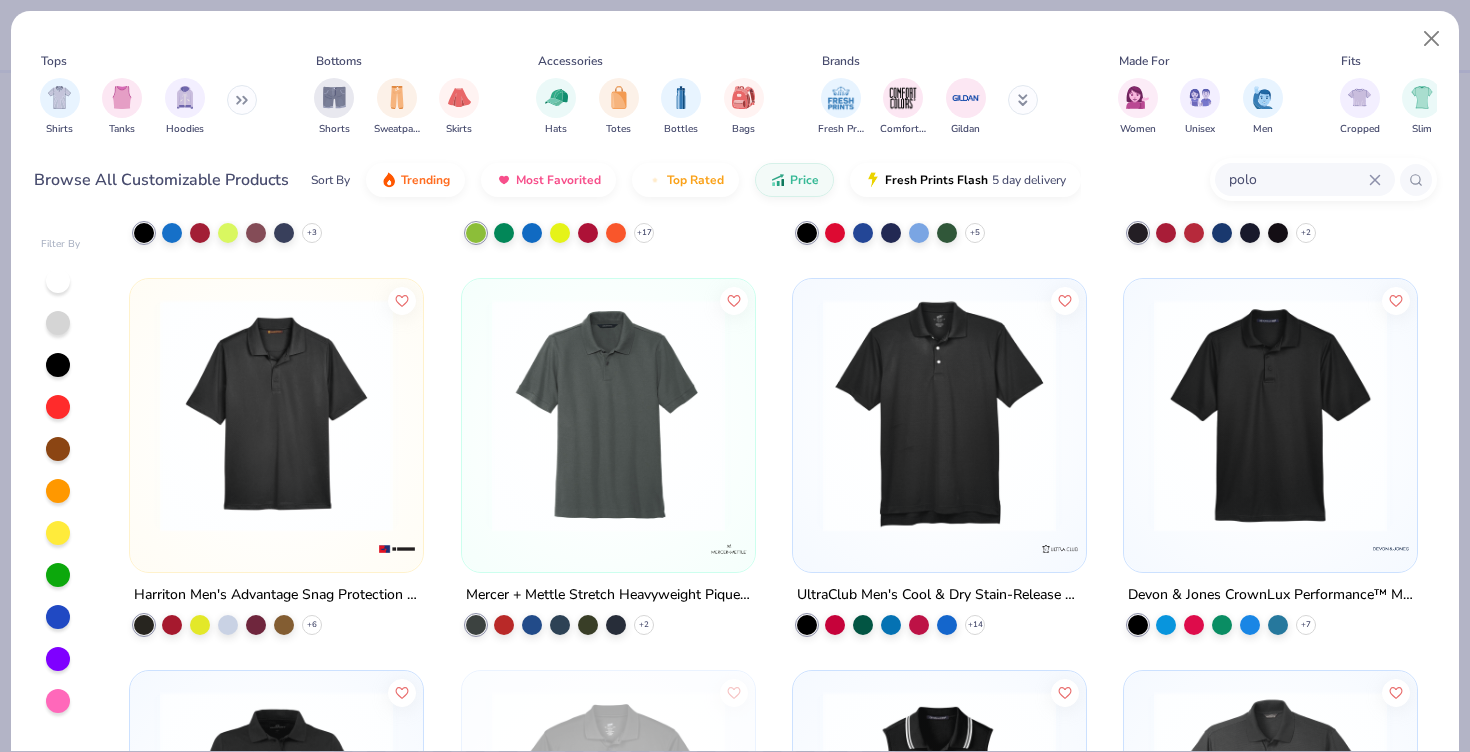 scroll, scrollTop: 1540, scrollLeft: 0, axis: vertical 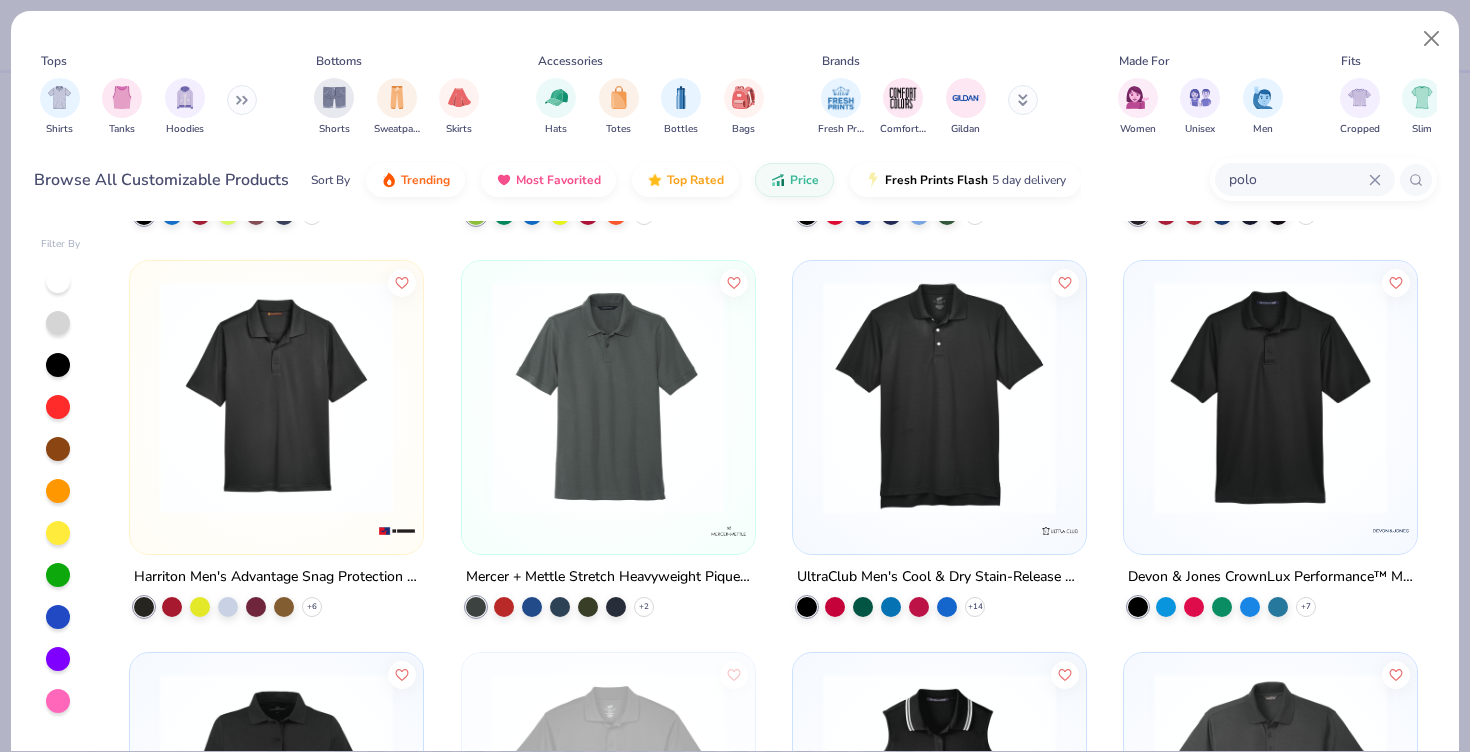 click at bounding box center [608, 397] 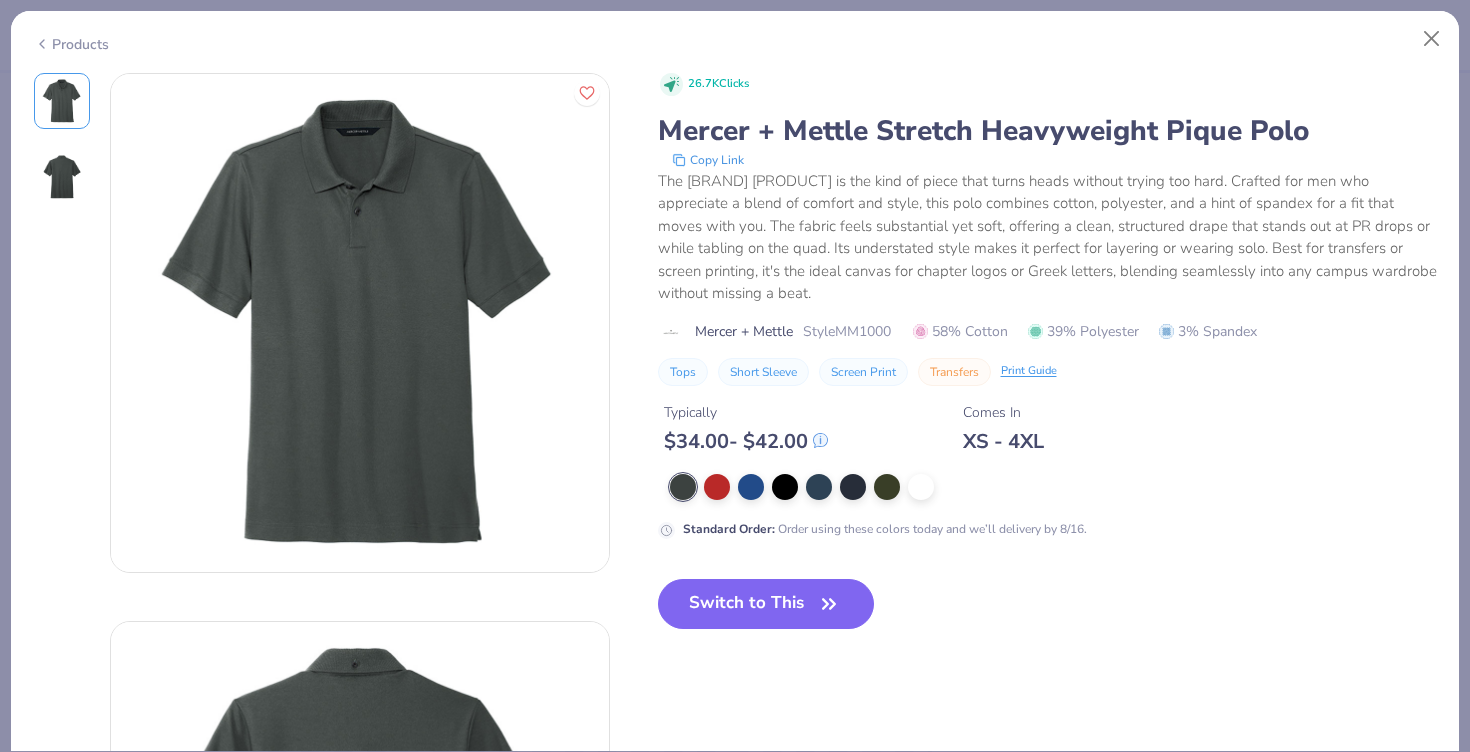 click on "[NUMBER] Clicks [BRAND] [PRODUCT] Copy Link The [BRAND] [PRODUCT] is the kind of piece that turns heads without trying too hard. Crafted for men who appreciate a blend of comfort and style, this polo combines cotton, polyester, and a hint of spandex for a fit that moves with you. The fabric feels substantial yet soft, offering a clean, structured drape that stands out at PR drops or while tabling on the quad. Its understated style makes it perfect for layering or wearing solo. Best for transfers or screen printing, it's the ideal canvas for chapter logos or Greek letters, blending seamlessly into any campus wardrobe without missing a beat. [BRAND] Style [ID] [NUMBER]% Cotton [NUMBER]% Polyester [NUMBER]% Spandex Tops Short Sleeve Screen Print Transfers Print Guide Typically $ [NUMBER] - $ [NUMBER] Comes In XS - 4XL Standard Order : Order using these colors today and we’ll delivery by 8/16. Switch to This" at bounding box center [735, 597] 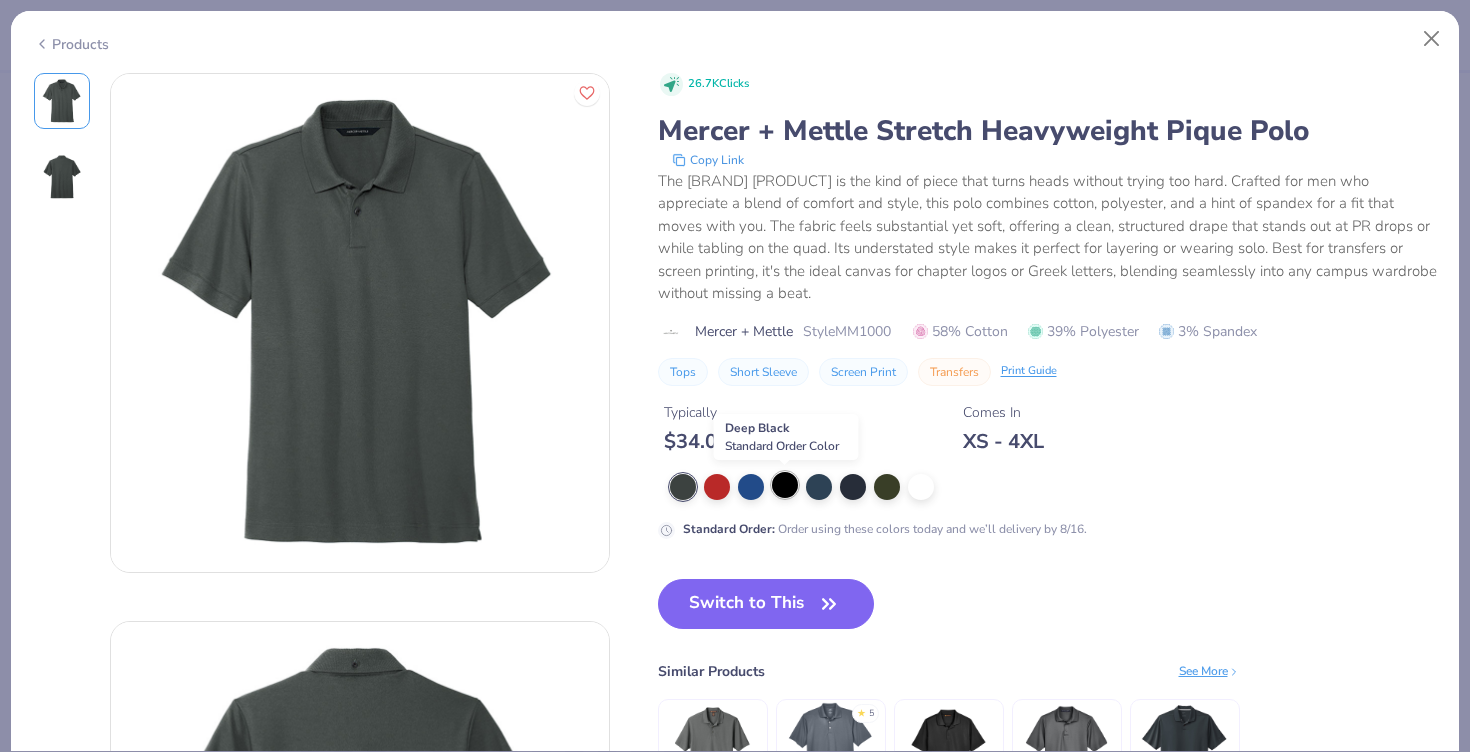 click at bounding box center (785, 485) 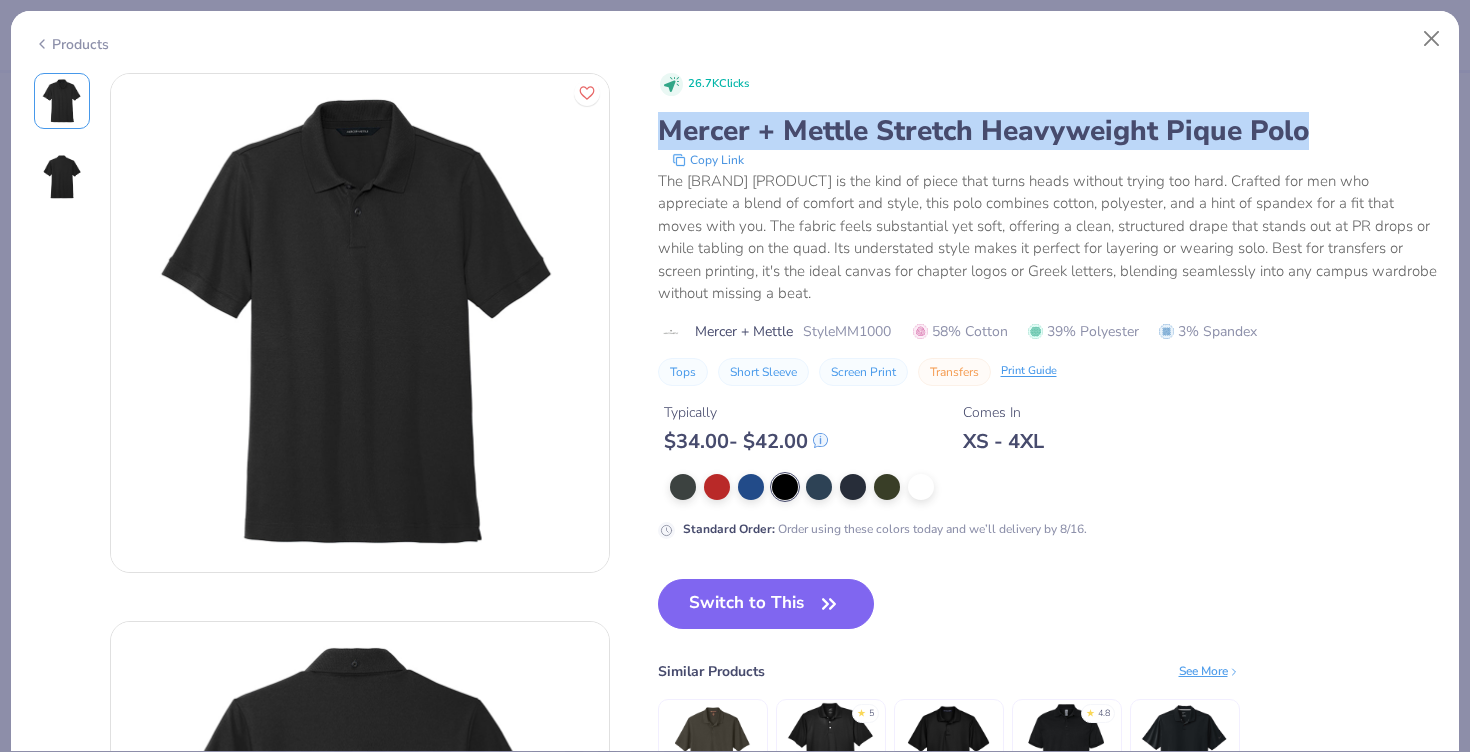 copy on "Mercer + Mettle Stretch Heavyweight Pique Polo" 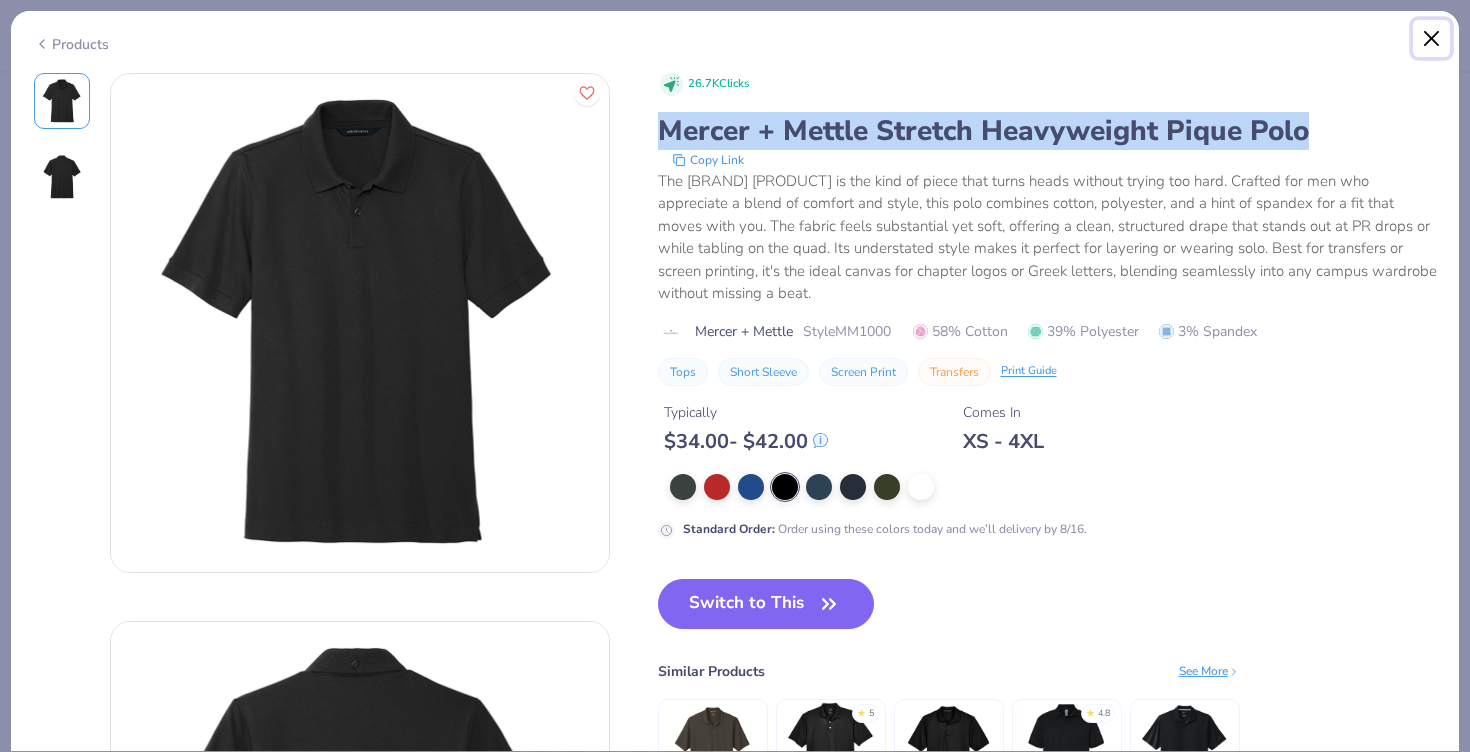 click at bounding box center [1432, 39] 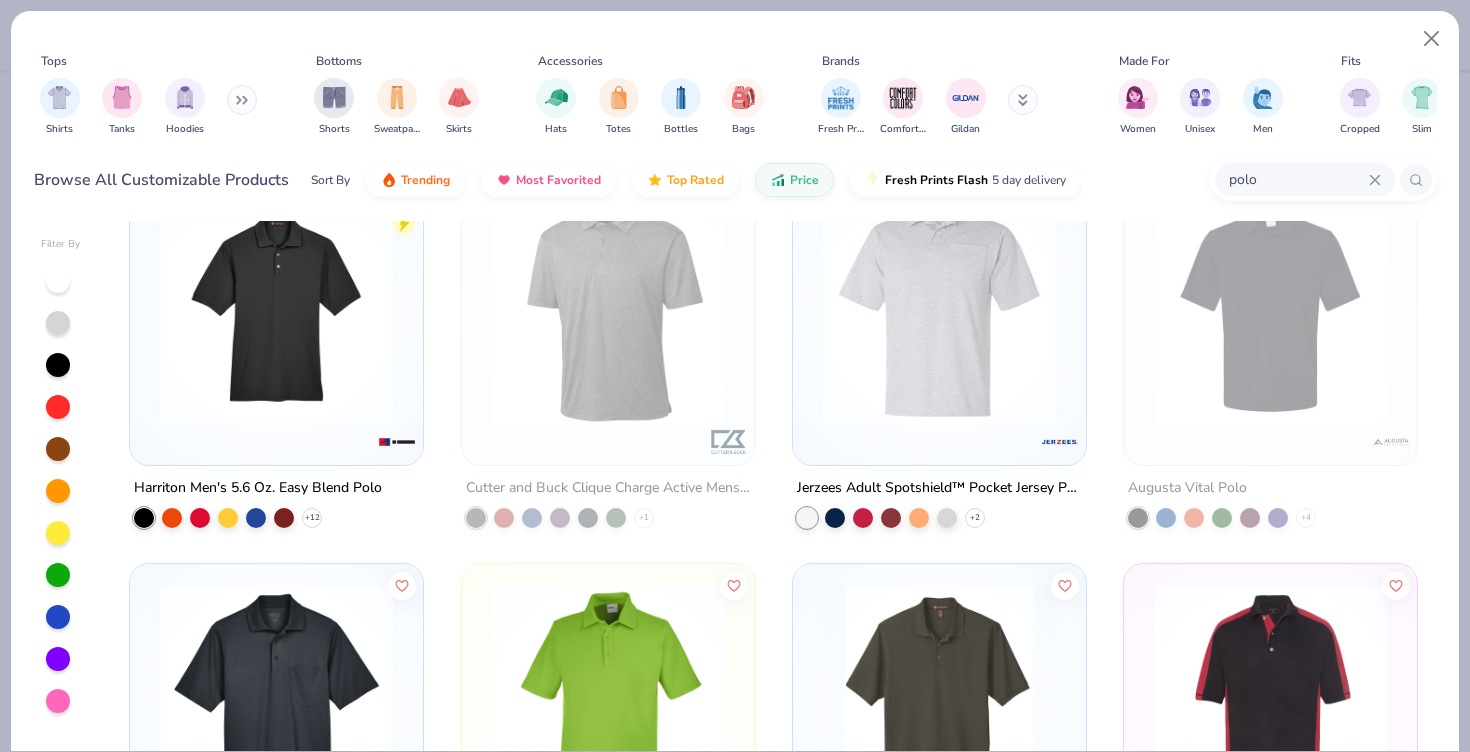 scroll, scrollTop: 740, scrollLeft: 0, axis: vertical 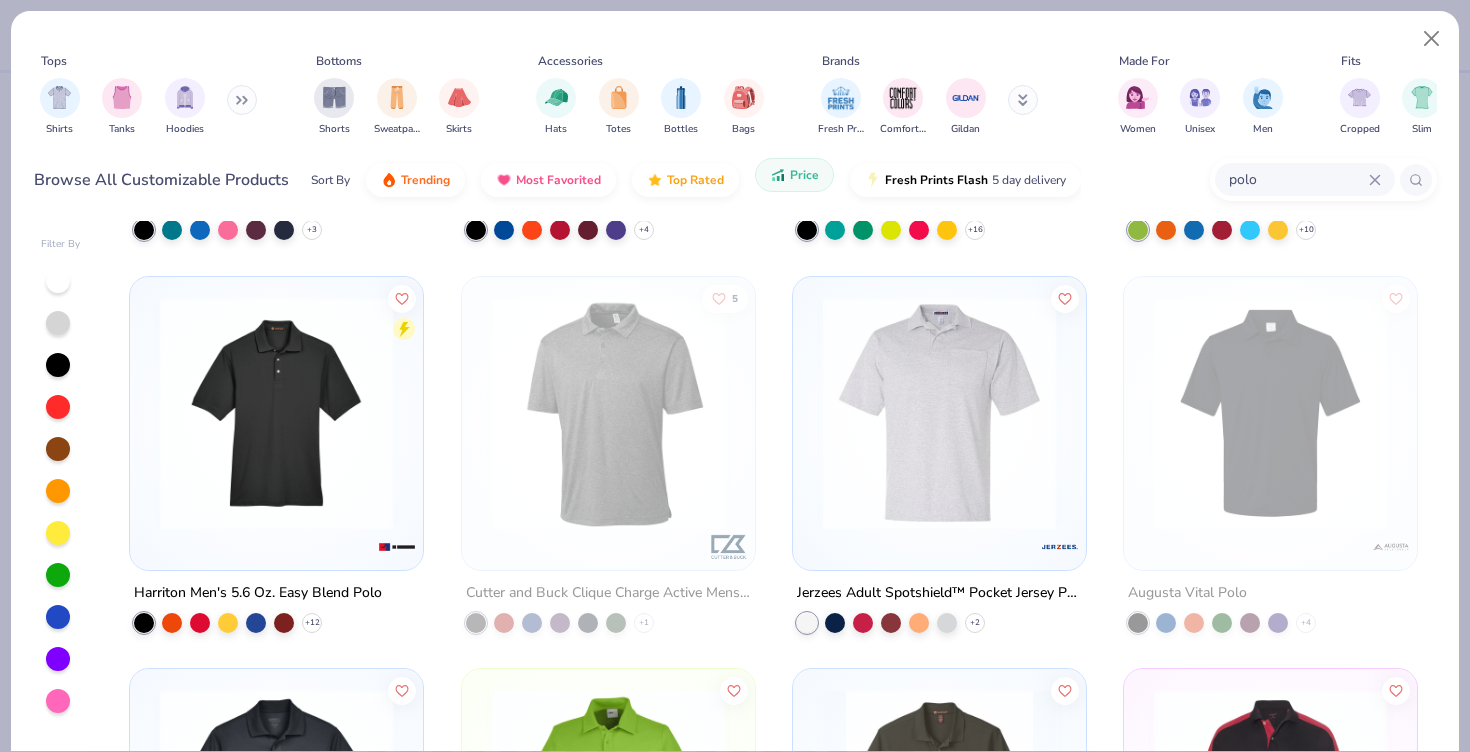 click on "Price" at bounding box center [804, 175] 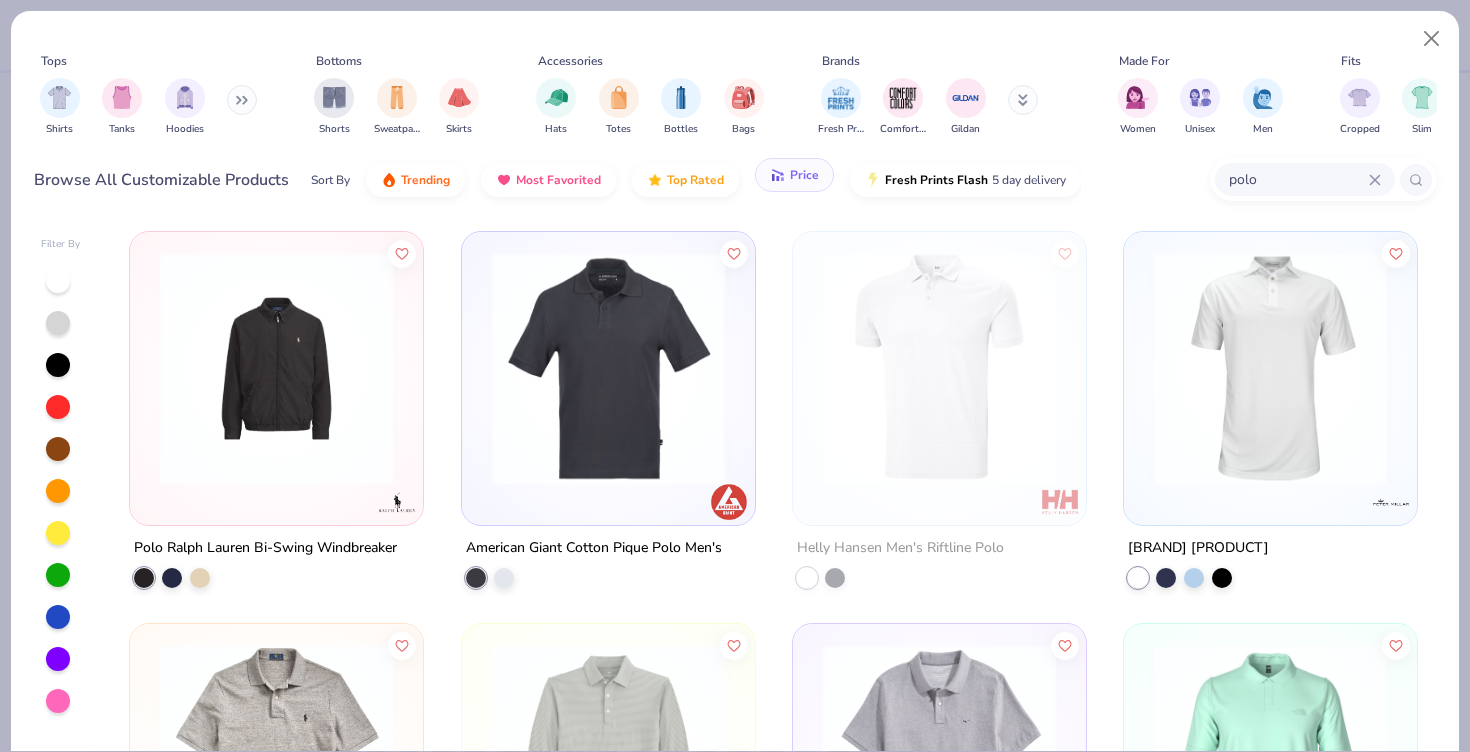 click on "Price" at bounding box center (804, 175) 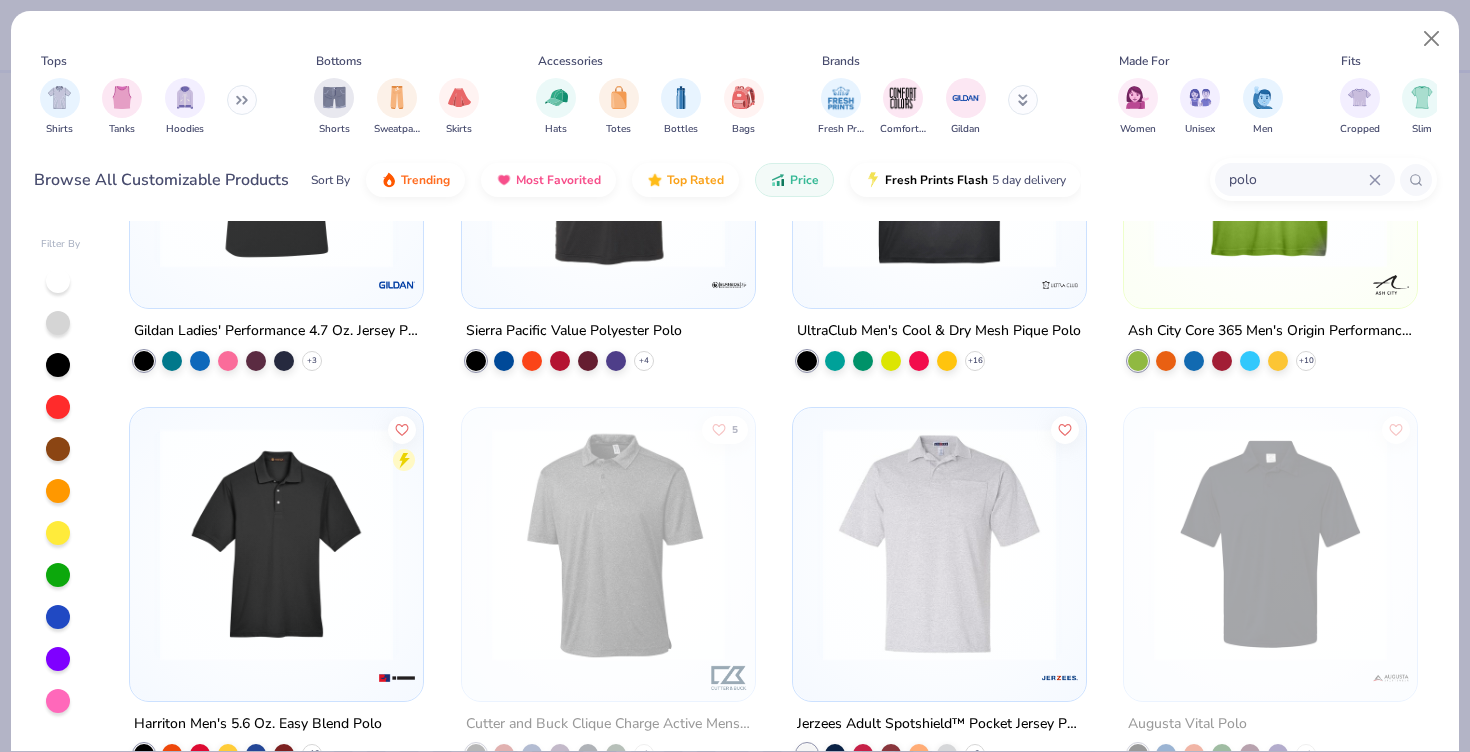 scroll, scrollTop: 633, scrollLeft: 0, axis: vertical 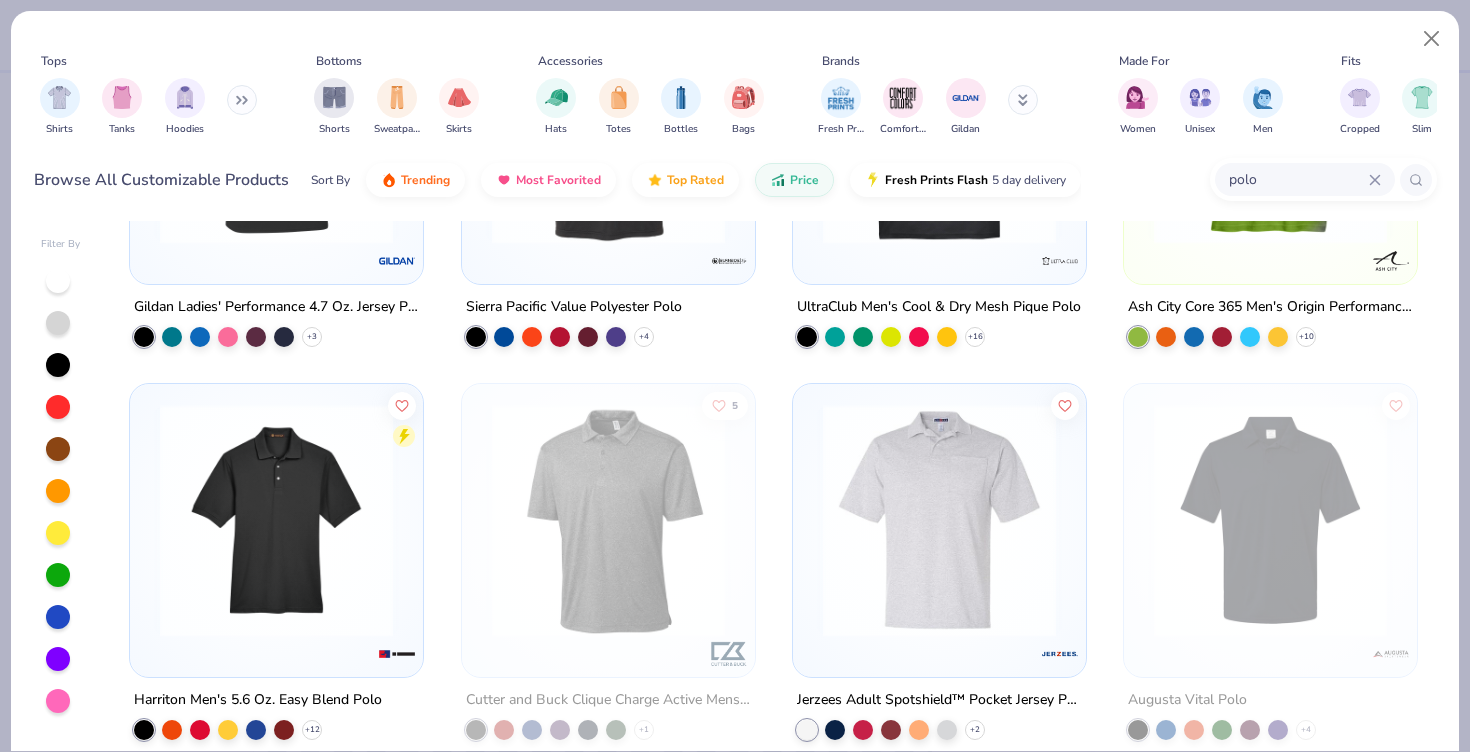 click at bounding box center [939, 524] 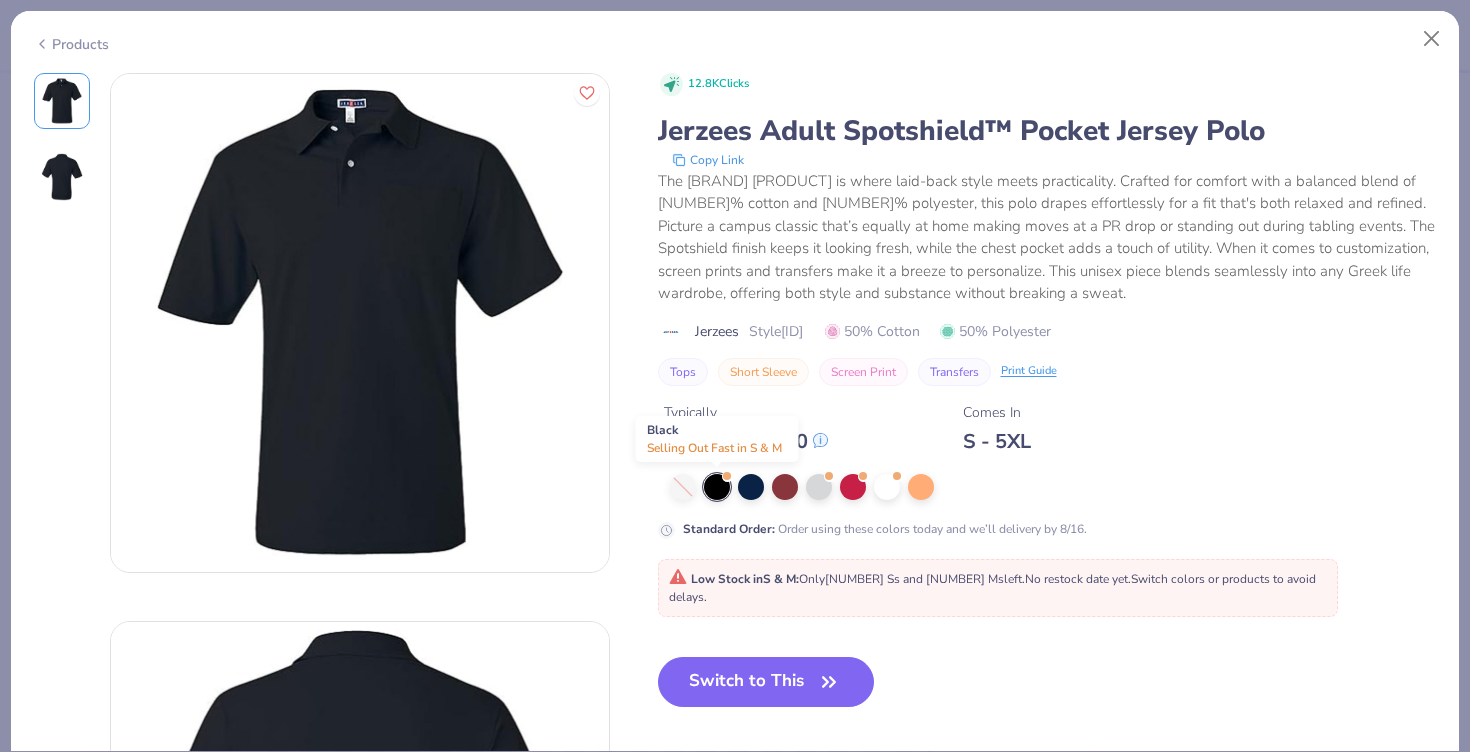 click at bounding box center (717, 487) 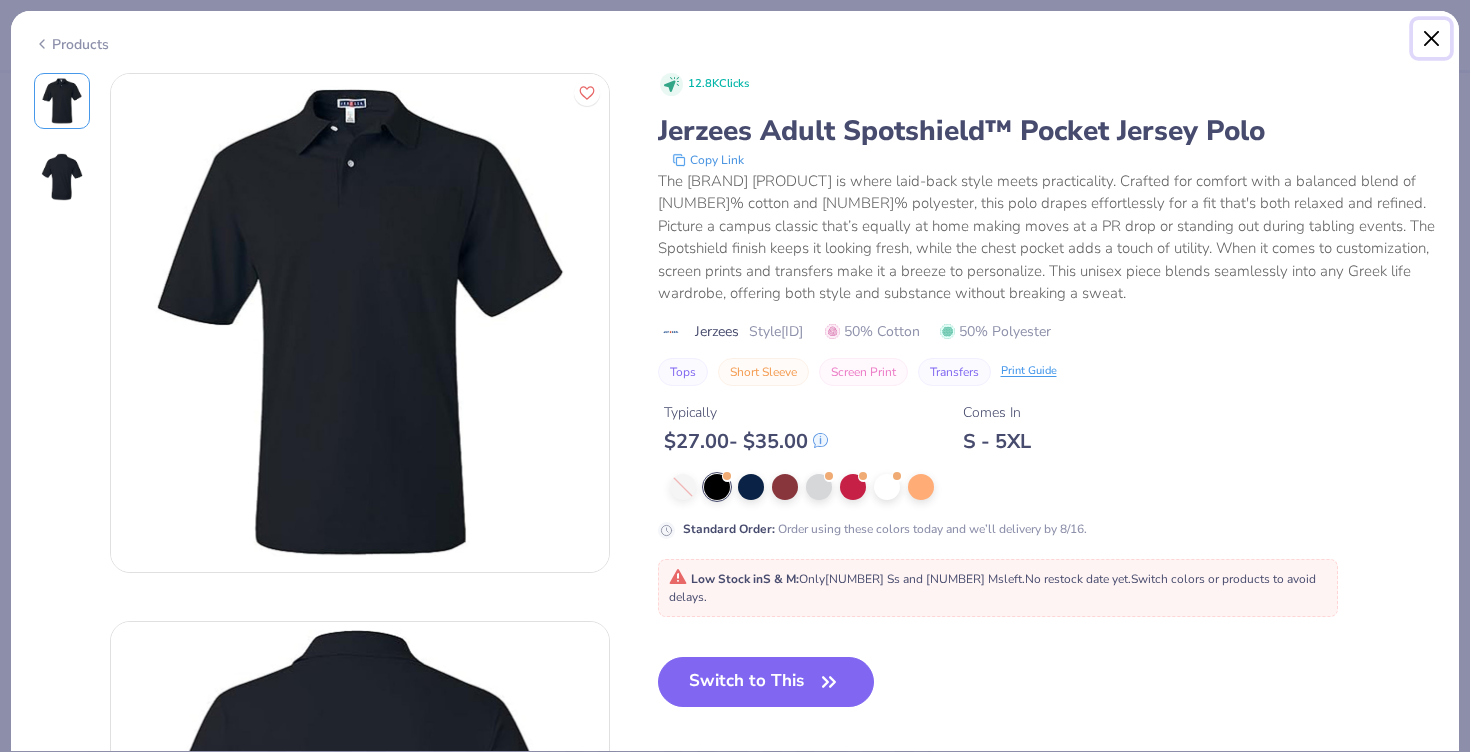 click at bounding box center (1432, 39) 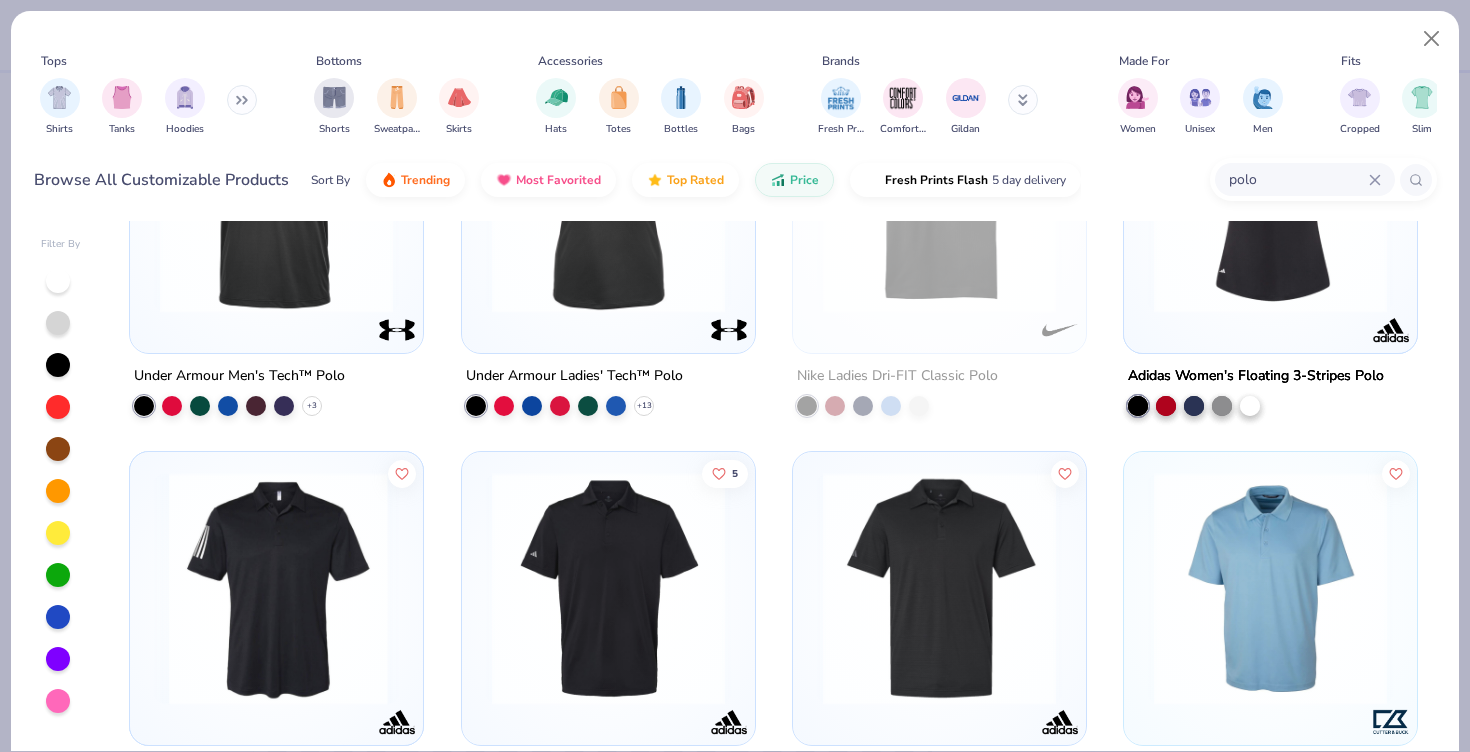 scroll, scrollTop: 4103, scrollLeft: 0, axis: vertical 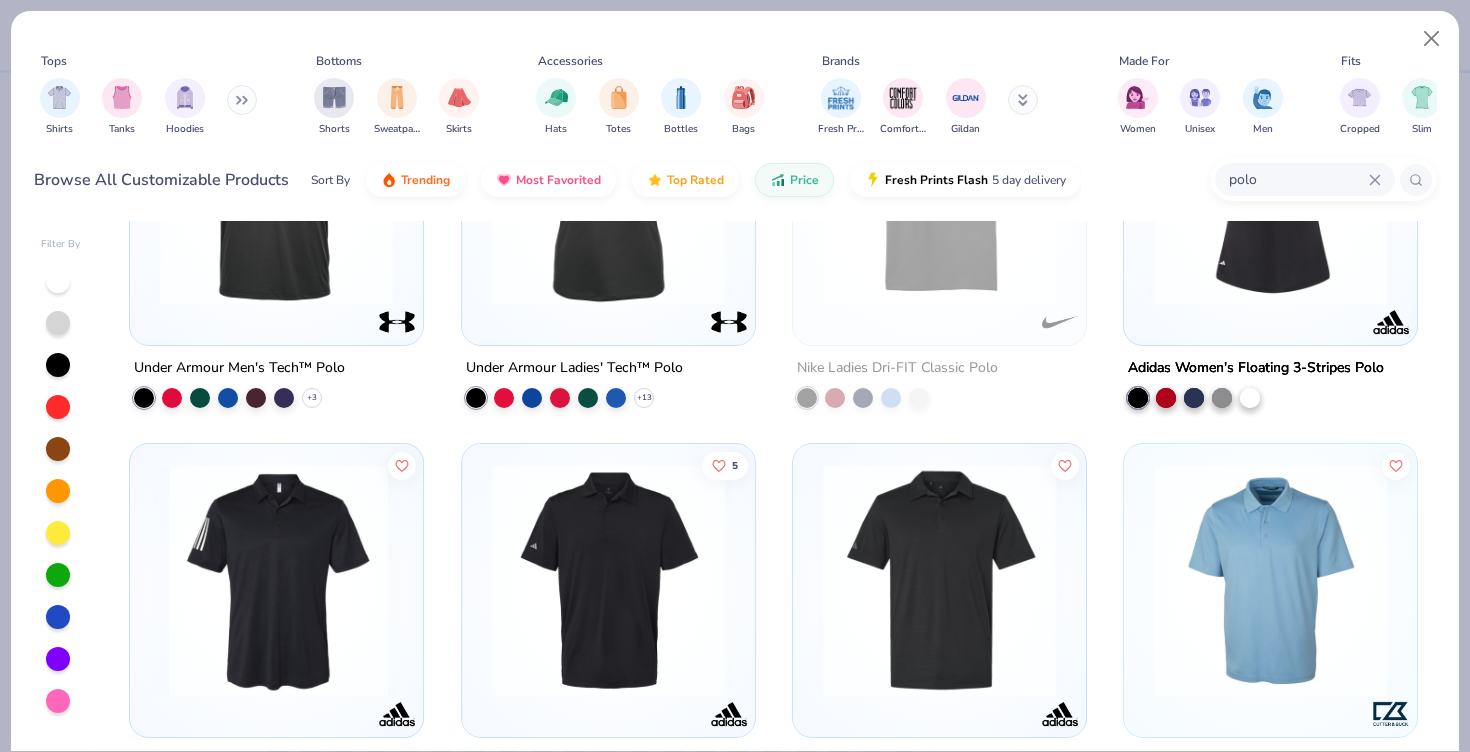 click at bounding box center (939, 590) 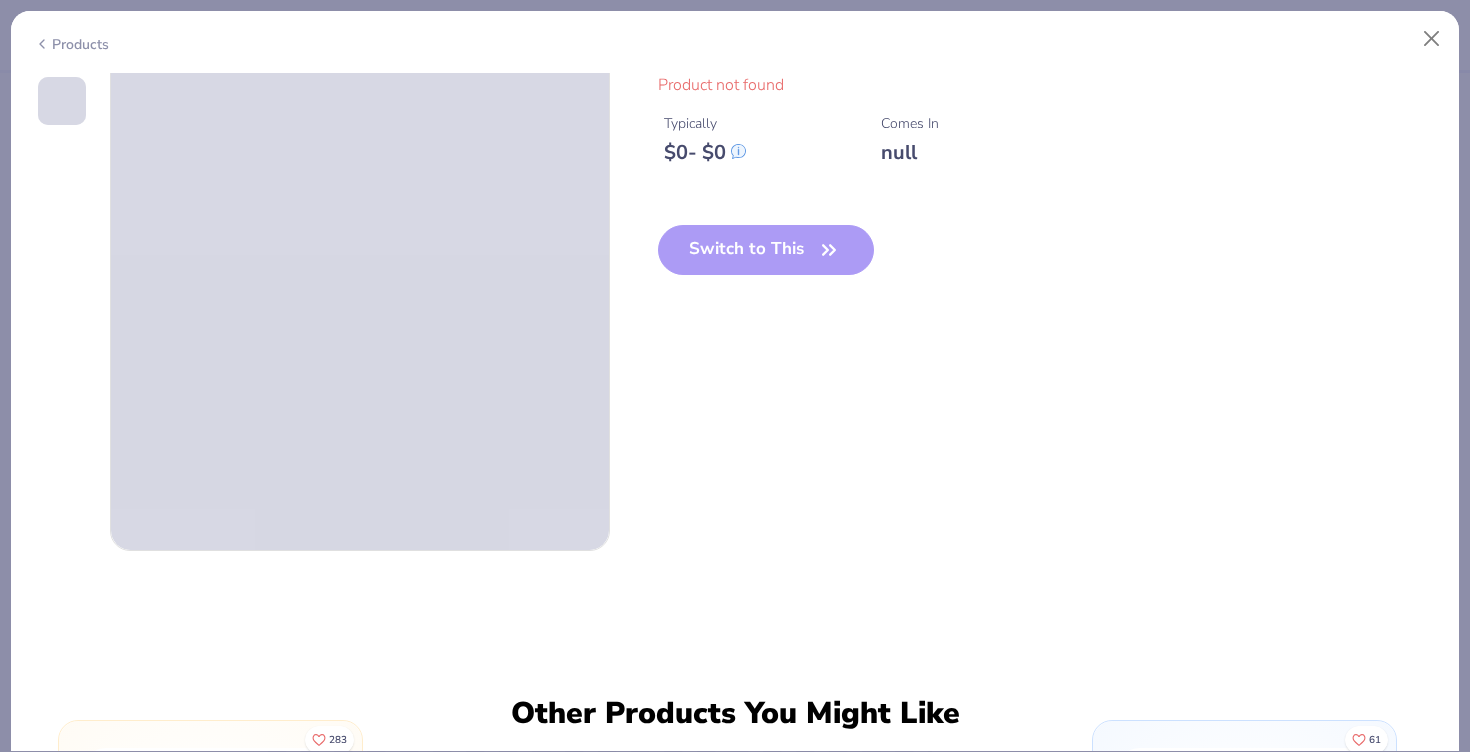 scroll, scrollTop: 23, scrollLeft: 0, axis: vertical 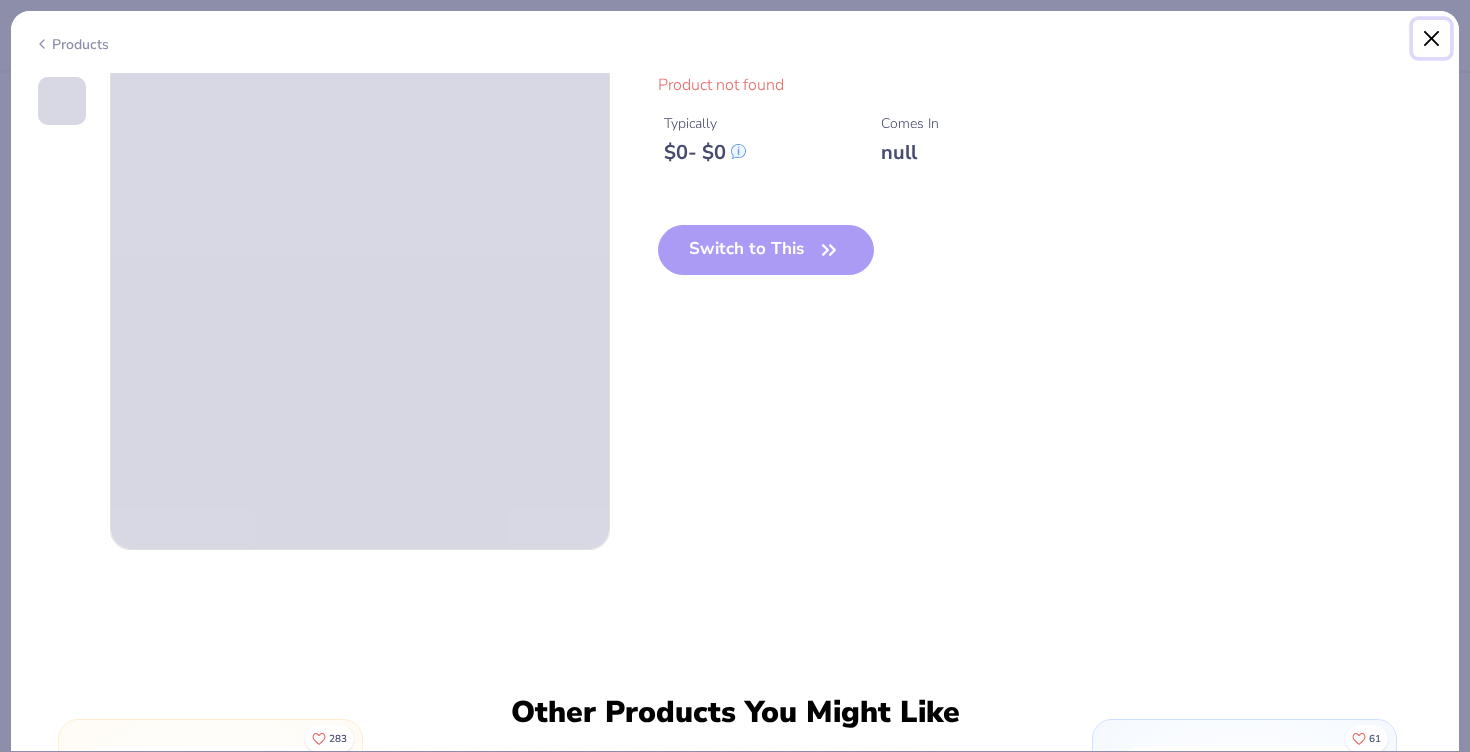 click at bounding box center (1432, 39) 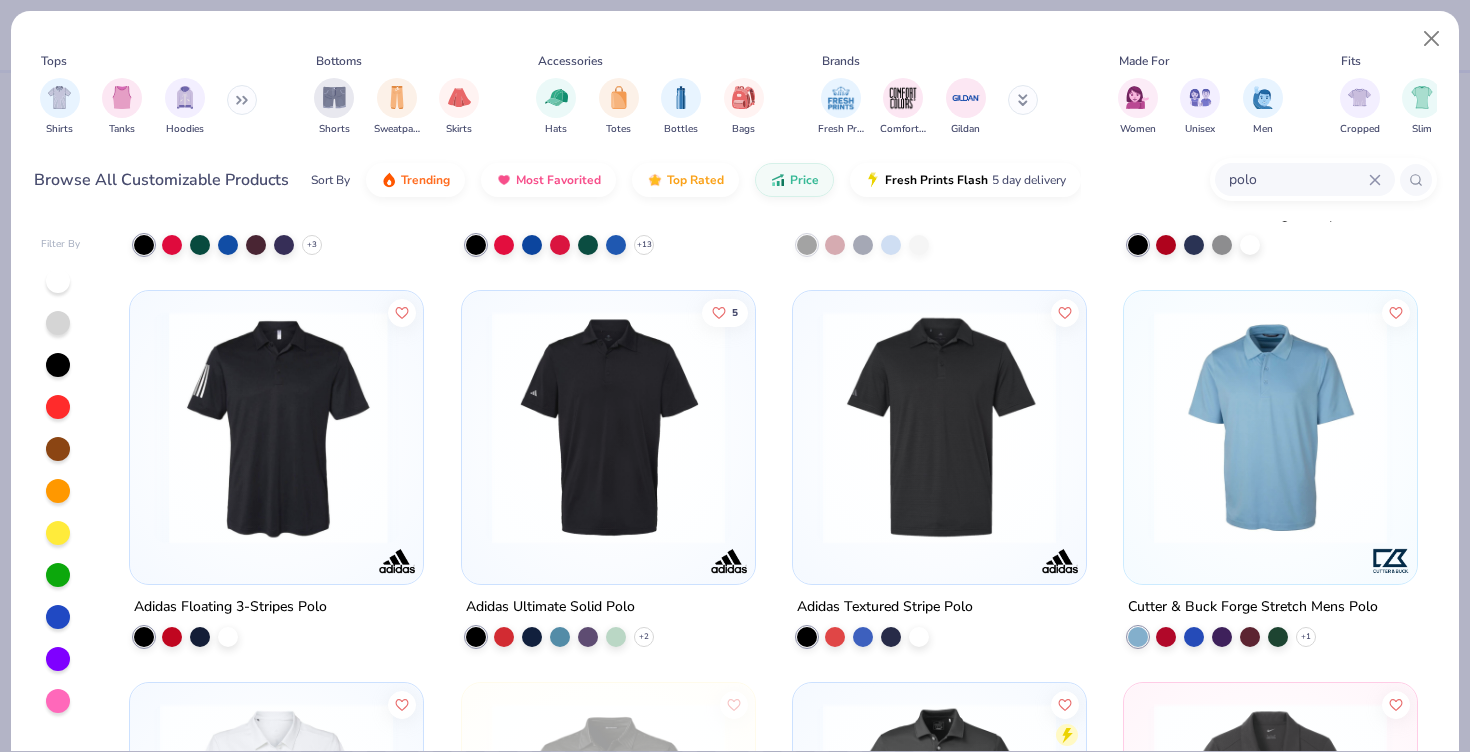 scroll, scrollTop: 4269, scrollLeft: 0, axis: vertical 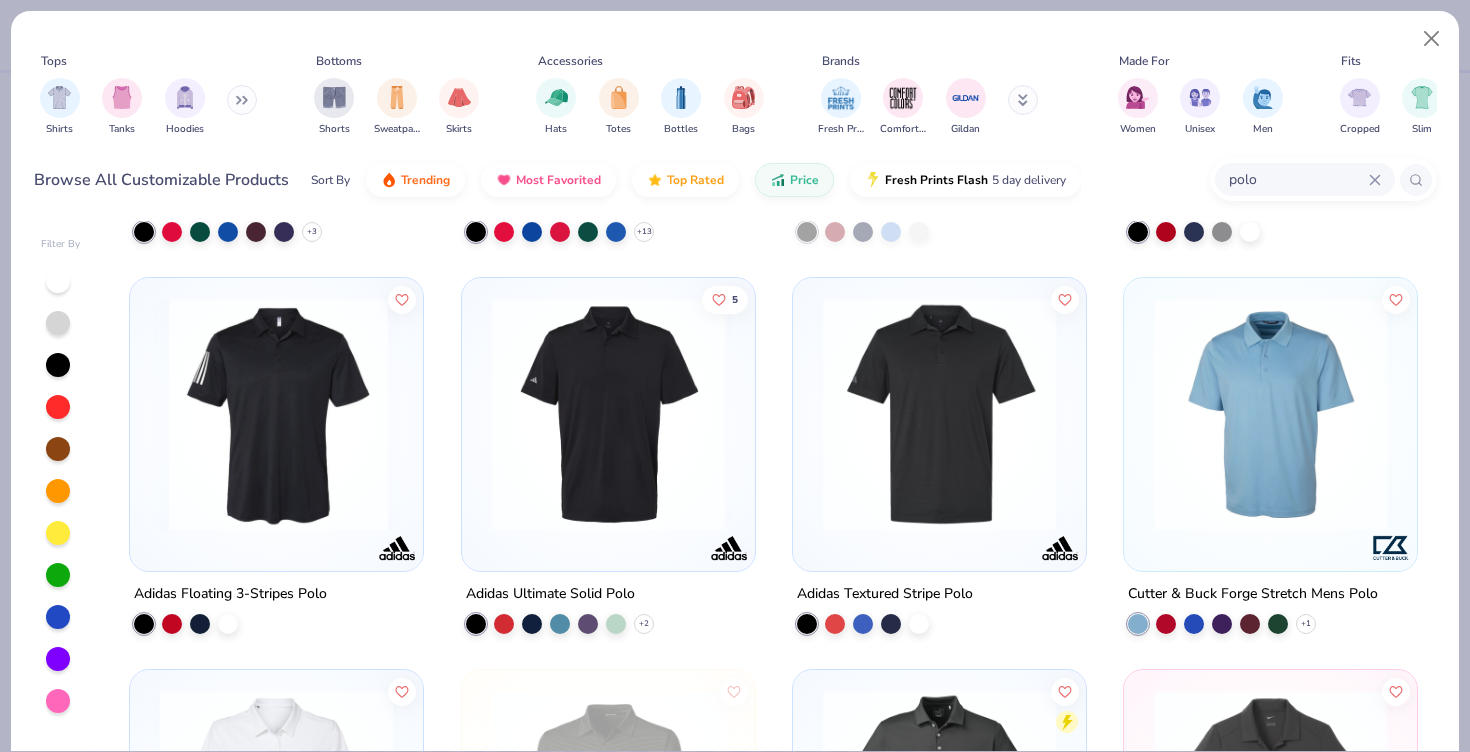 click at bounding box center [608, 414] 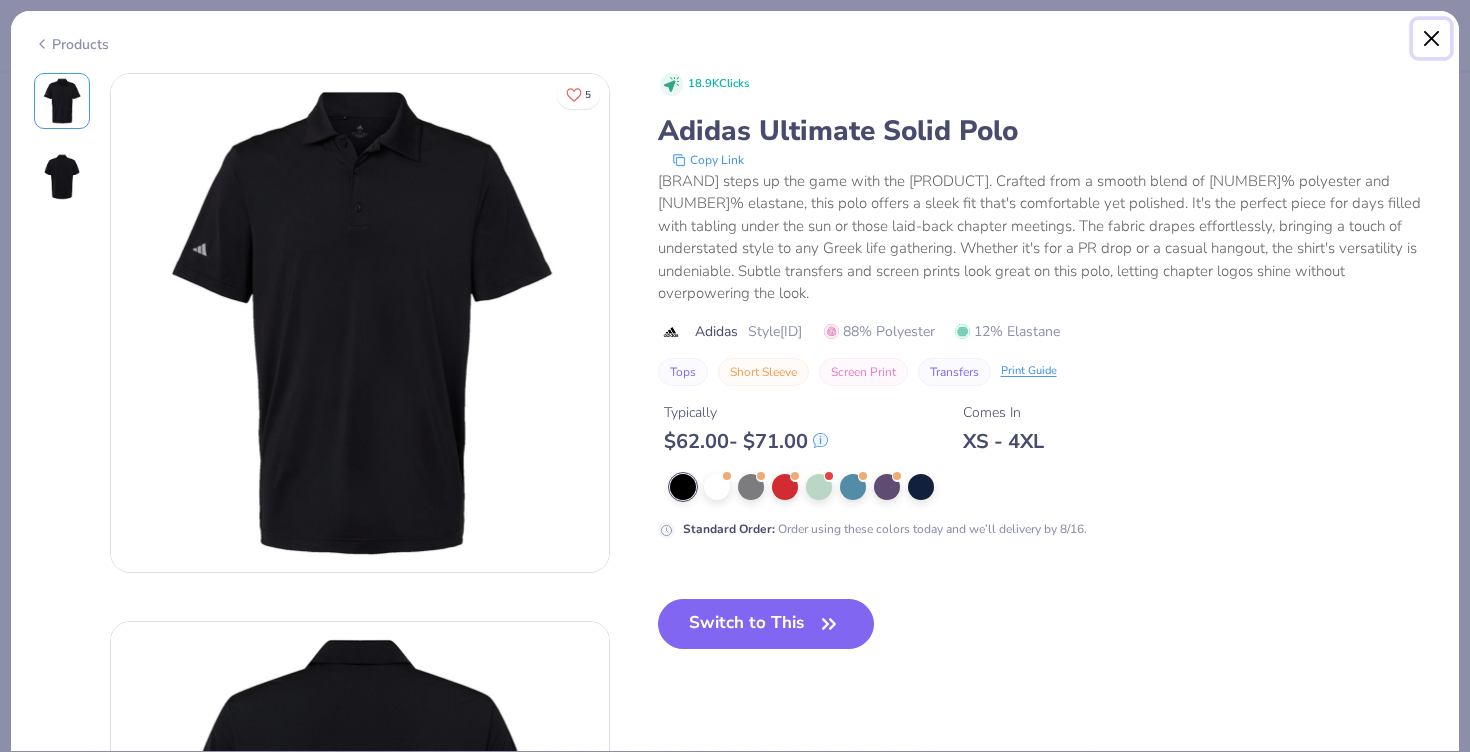 click at bounding box center (1432, 39) 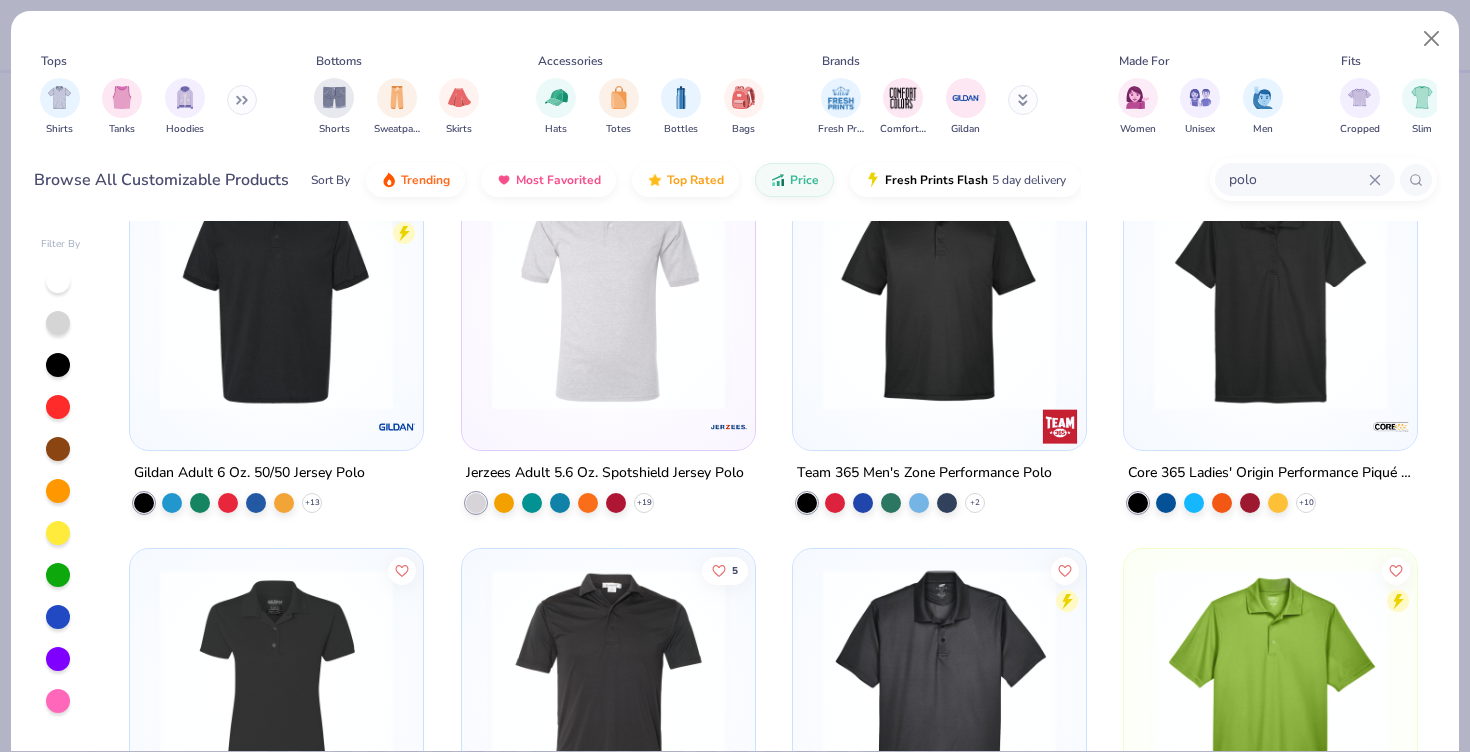scroll, scrollTop: 0, scrollLeft: 0, axis: both 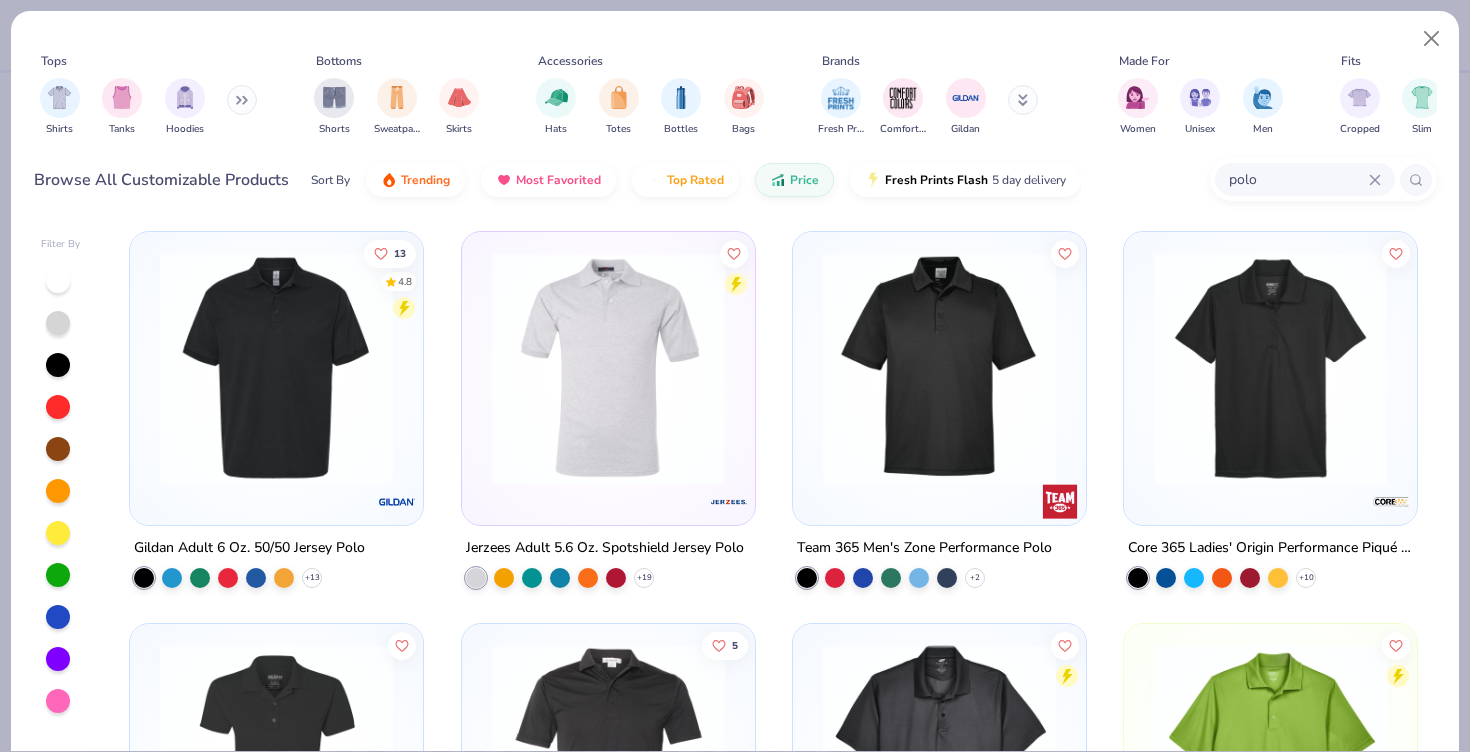 click at bounding box center [276, 368] 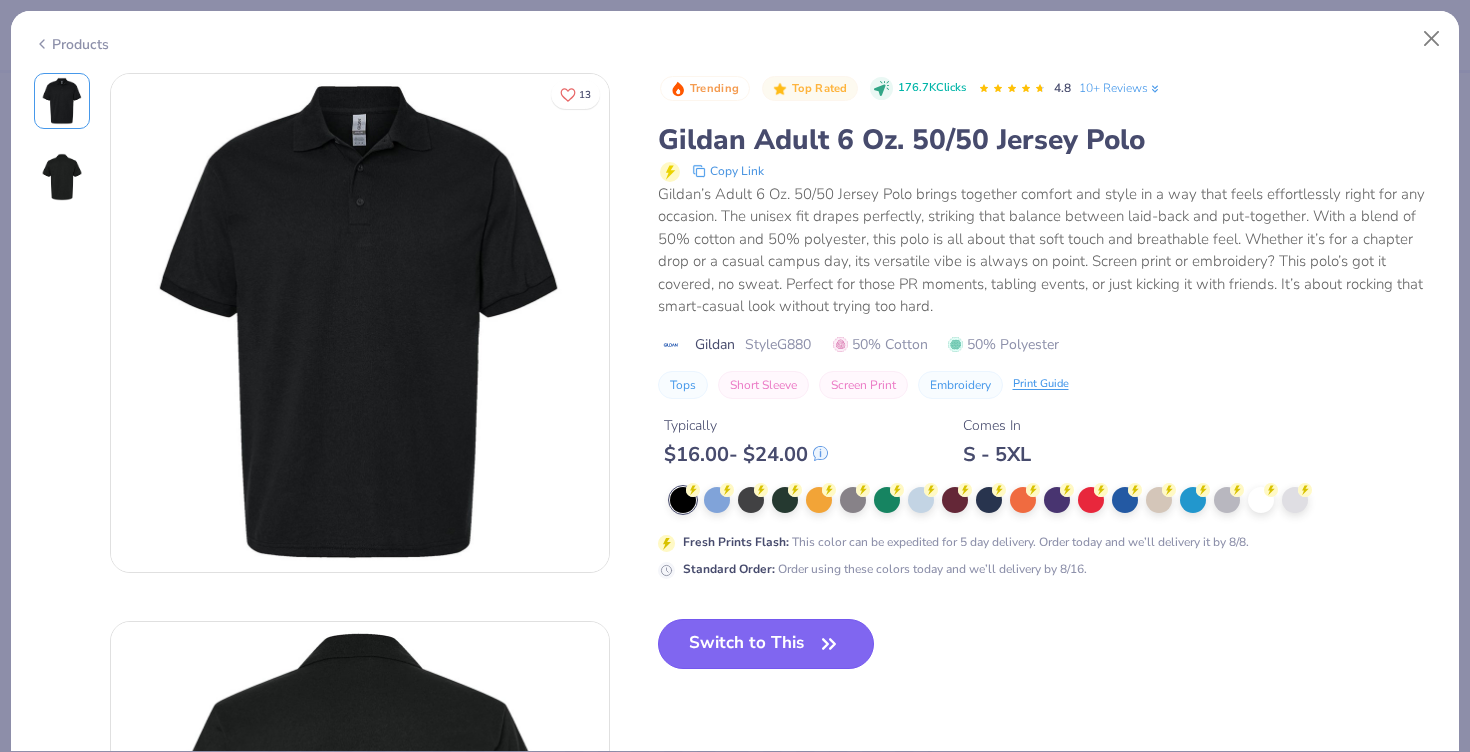 click on "Switch to This" at bounding box center (766, 644) 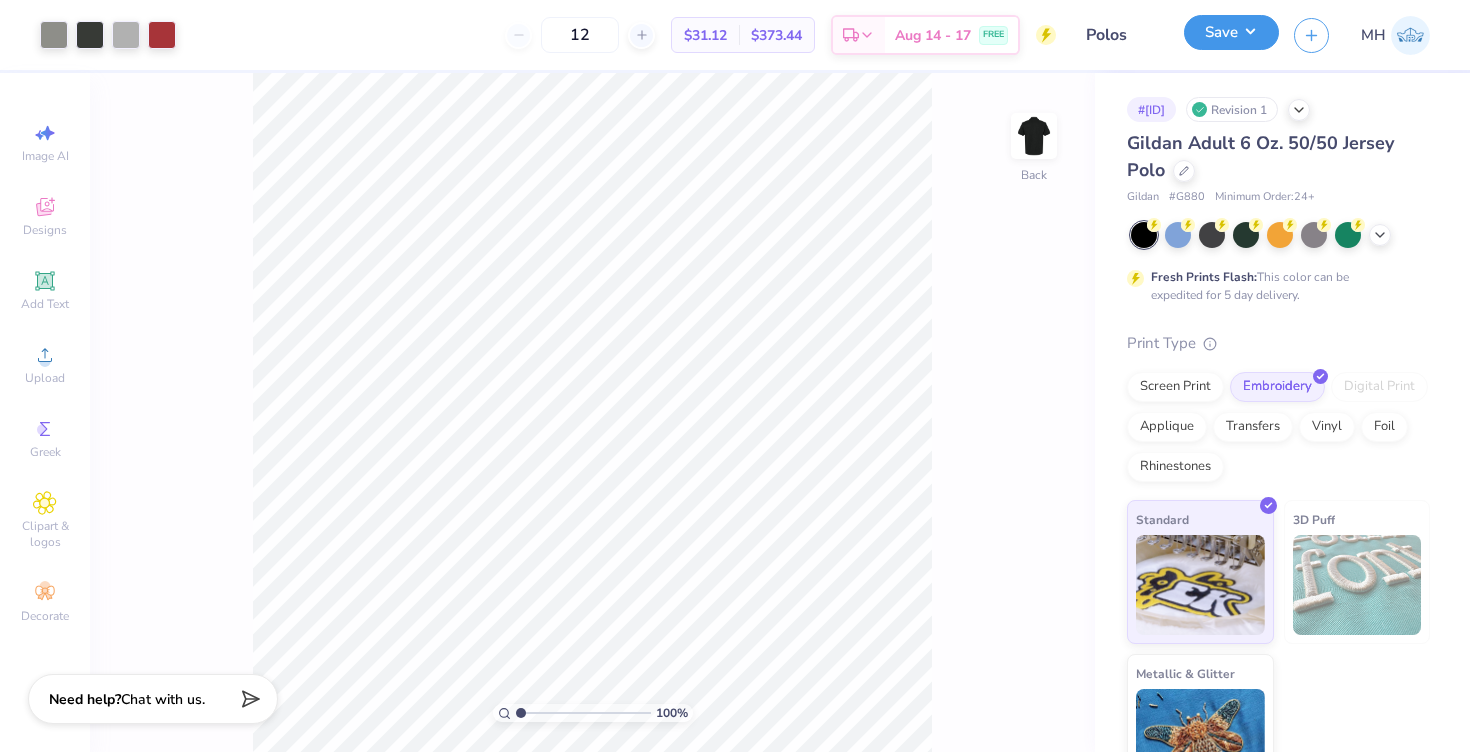 click on "Save" at bounding box center (1231, 35) 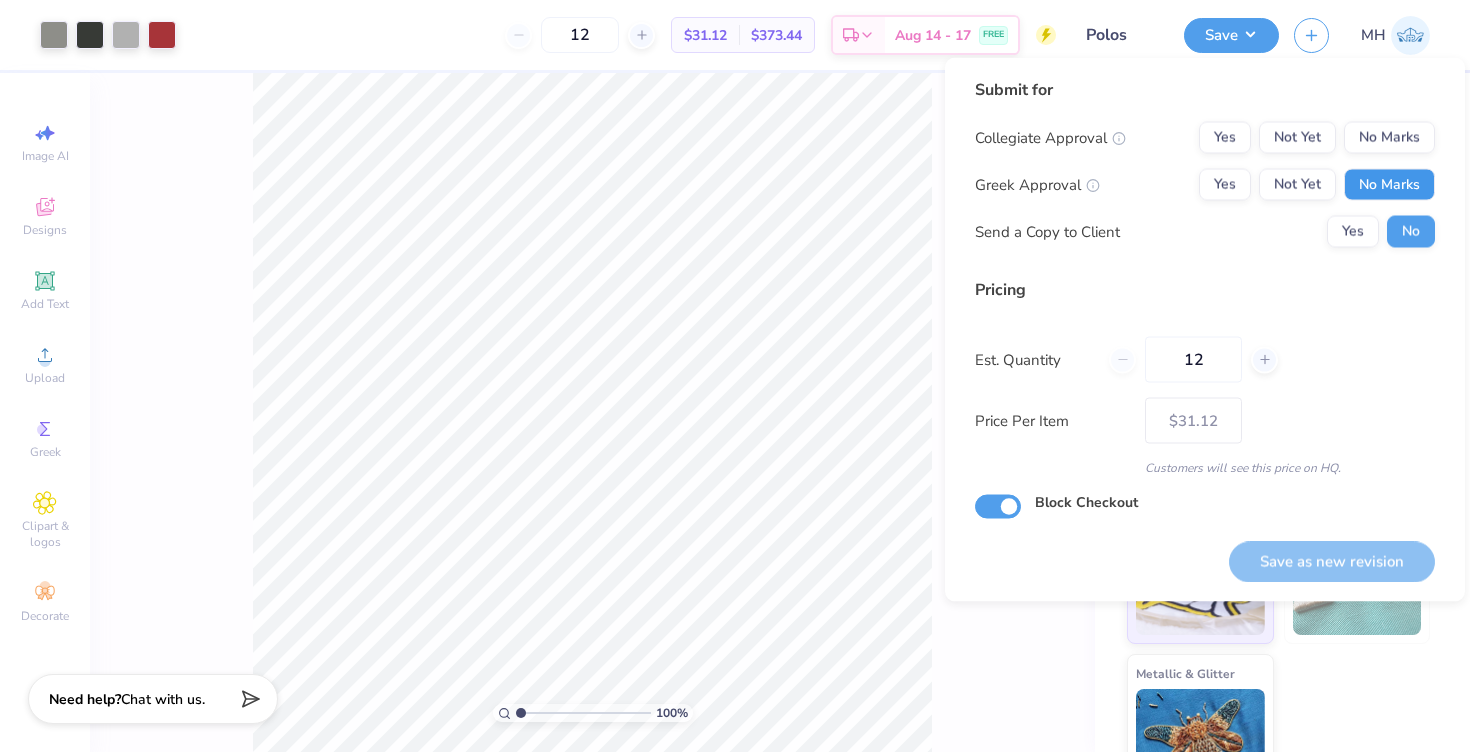 click on "No Marks" at bounding box center (1389, 185) 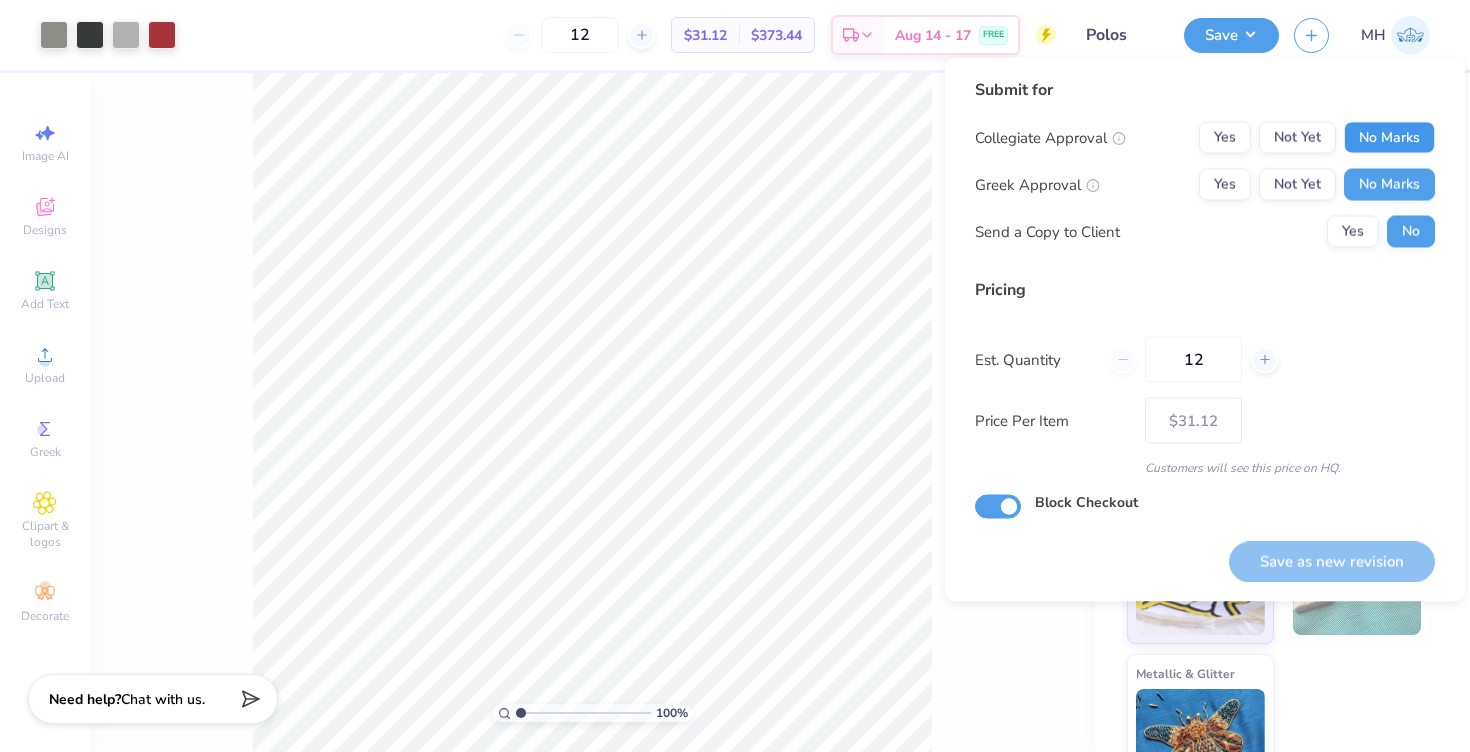 click on "No Marks" at bounding box center (1389, 138) 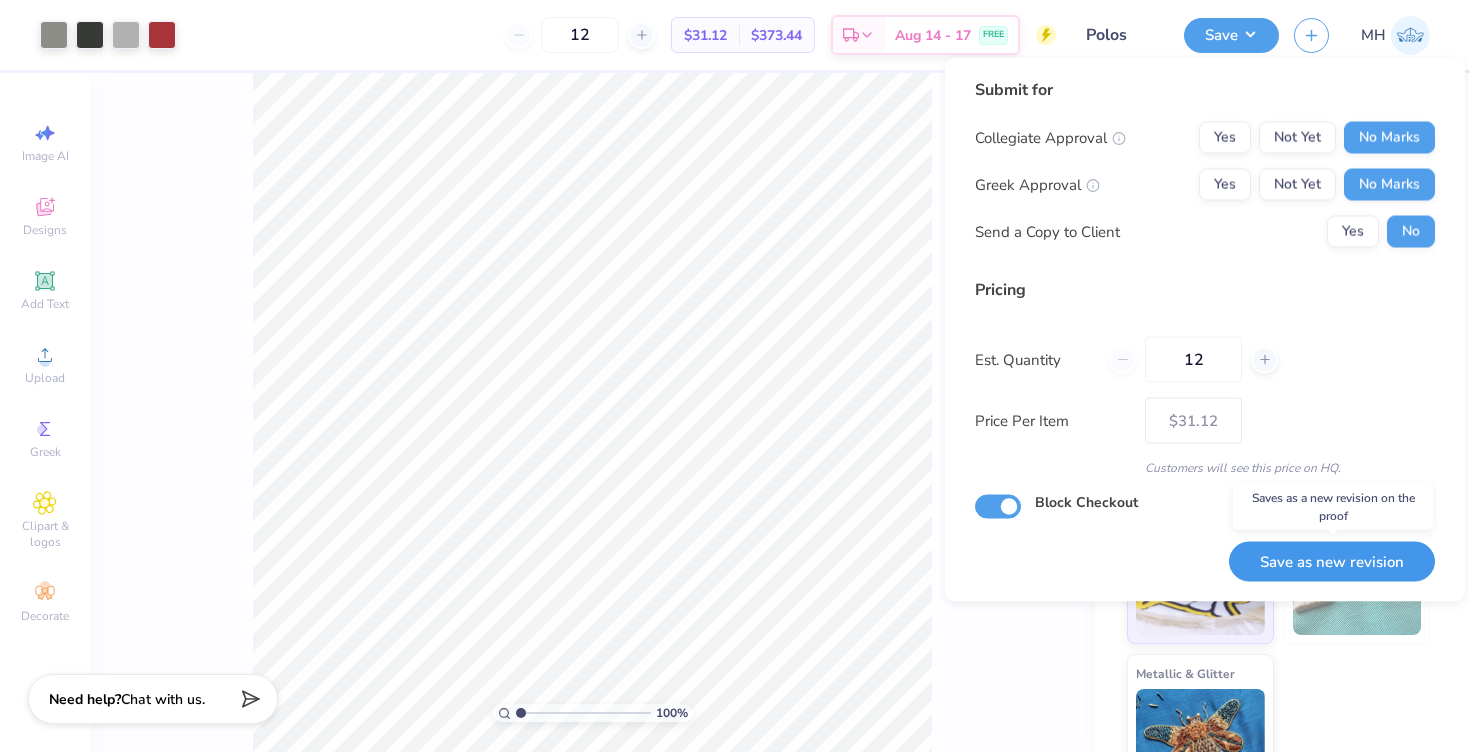 click on "Save as new revision" at bounding box center (1332, 561) 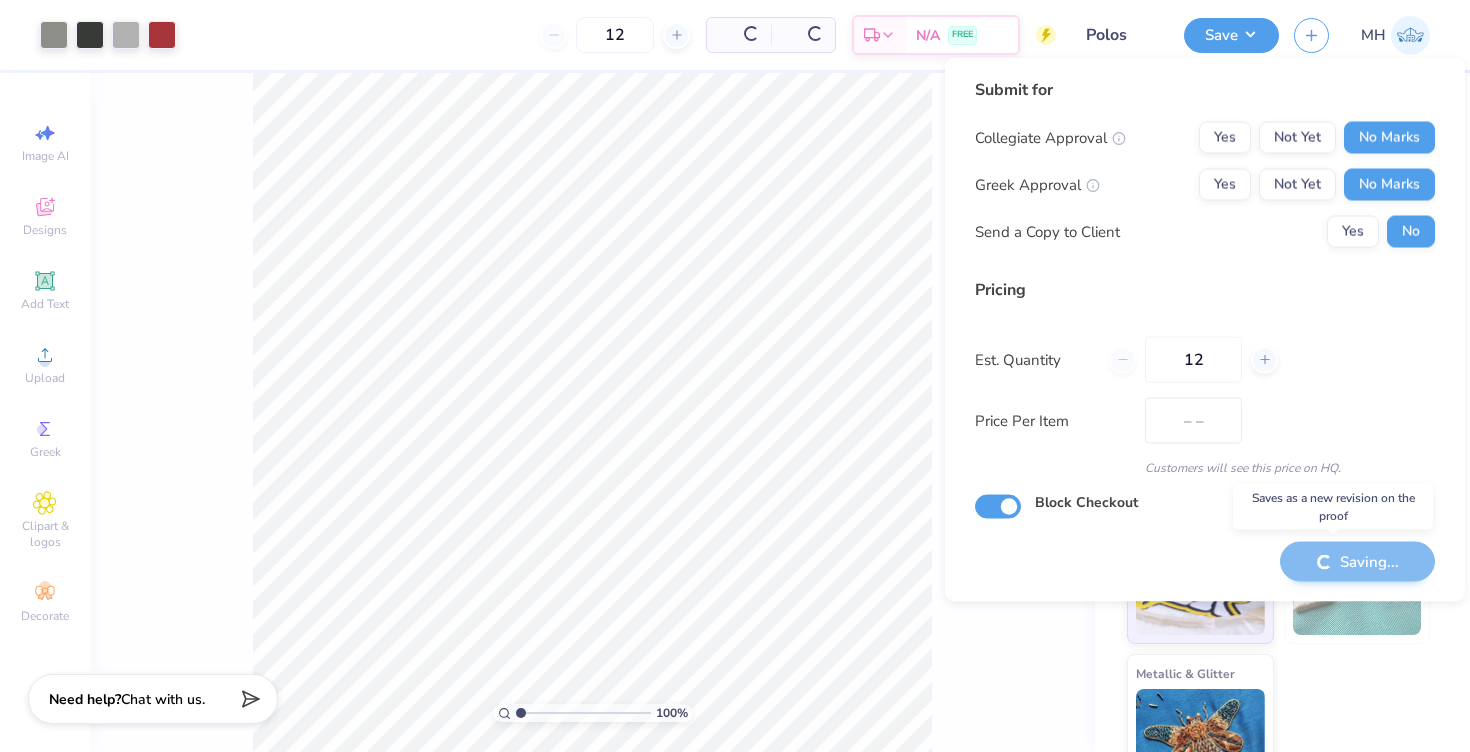 type on "$31.12" 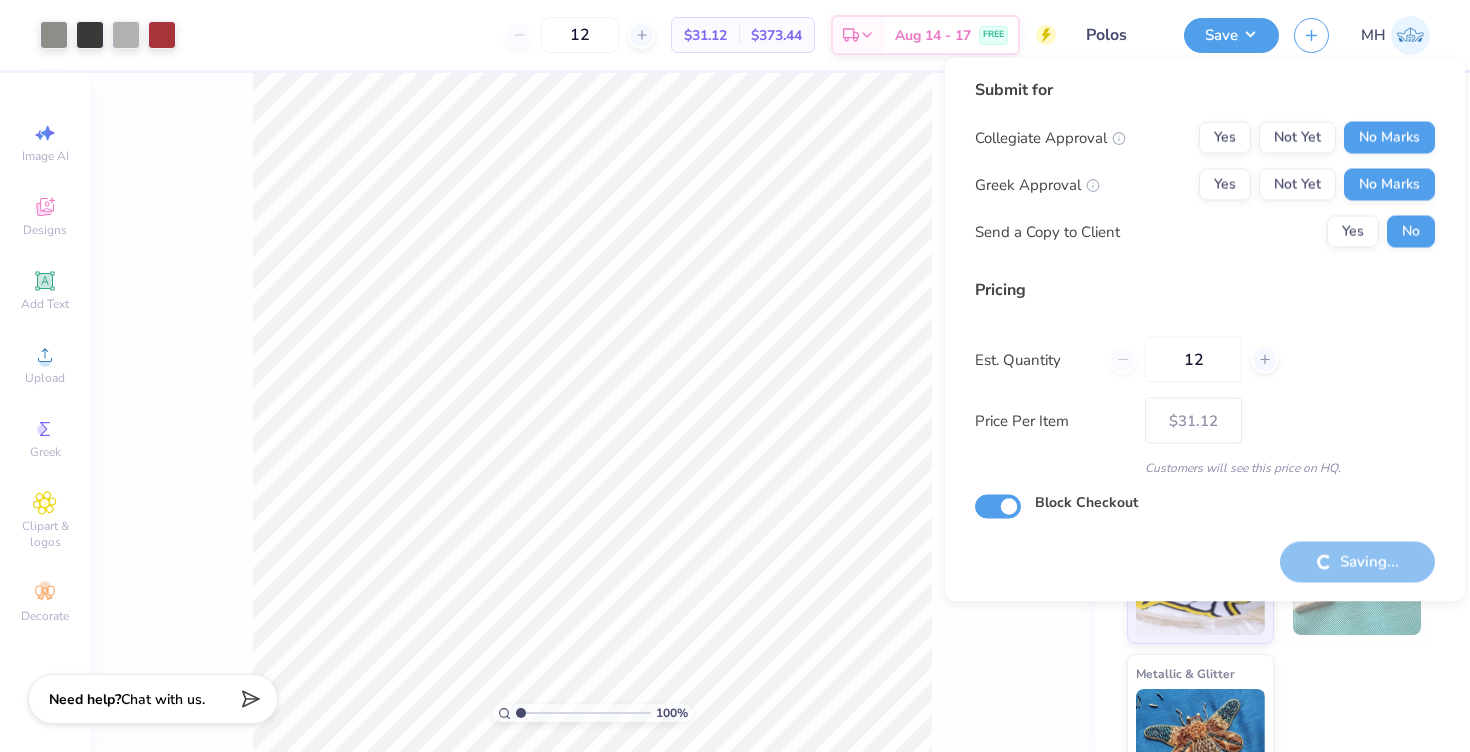 type on "3.00" 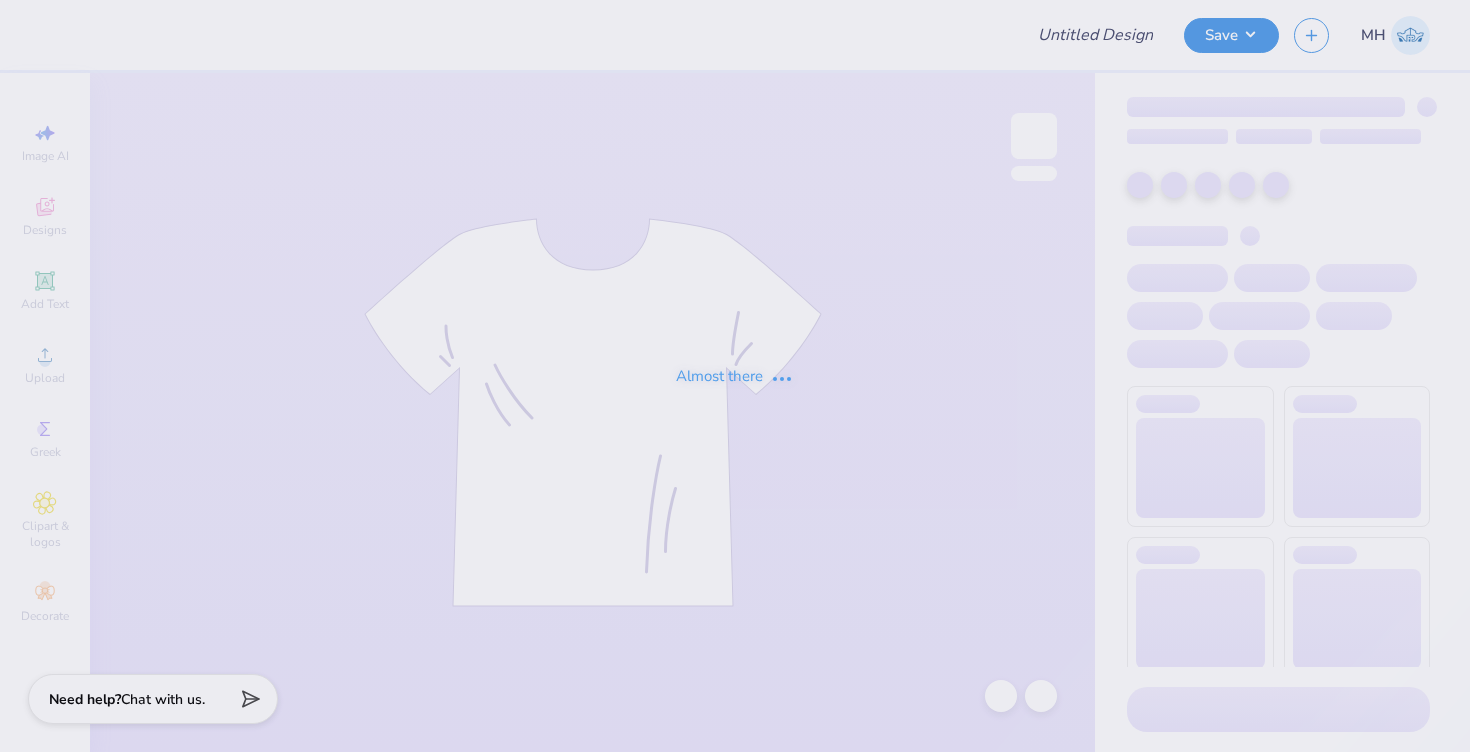scroll, scrollTop: 0, scrollLeft: 0, axis: both 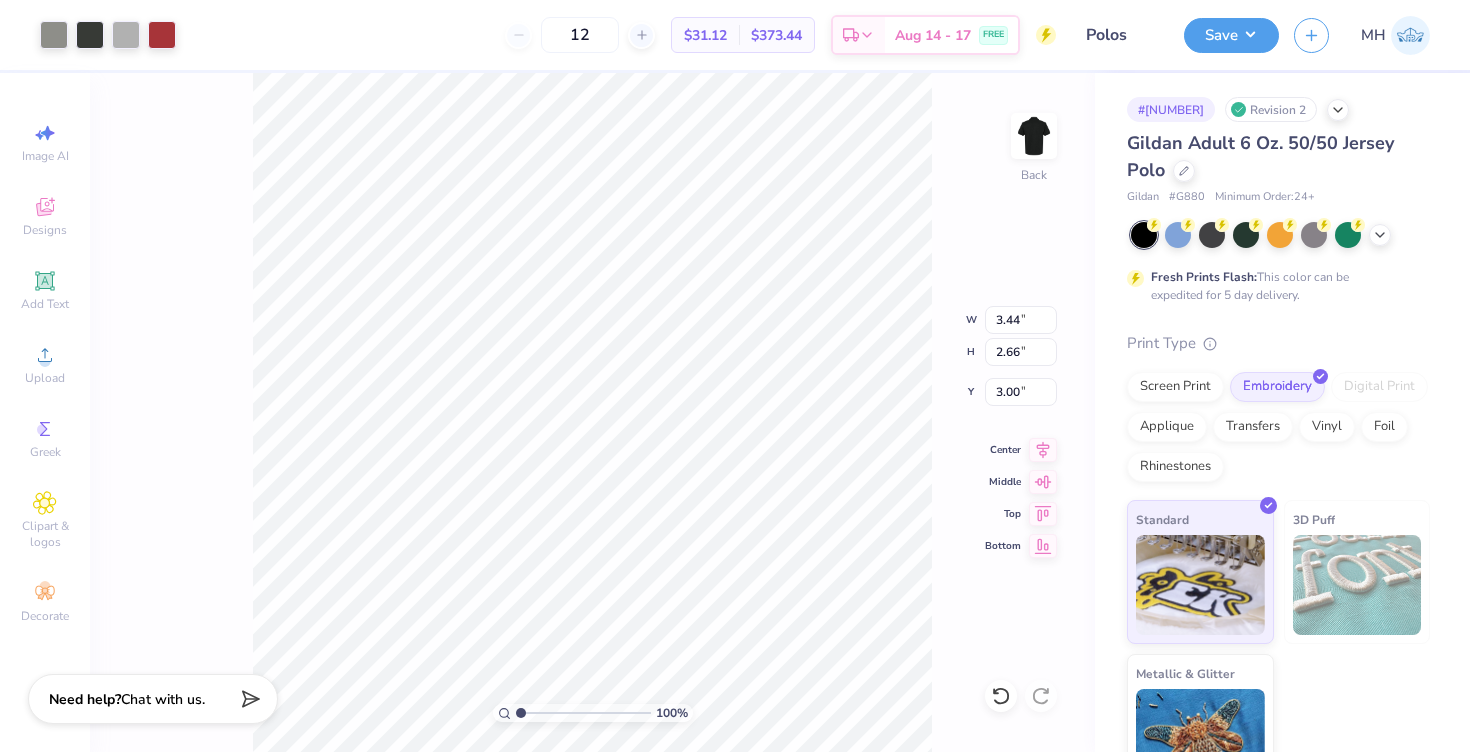 type on "3.00" 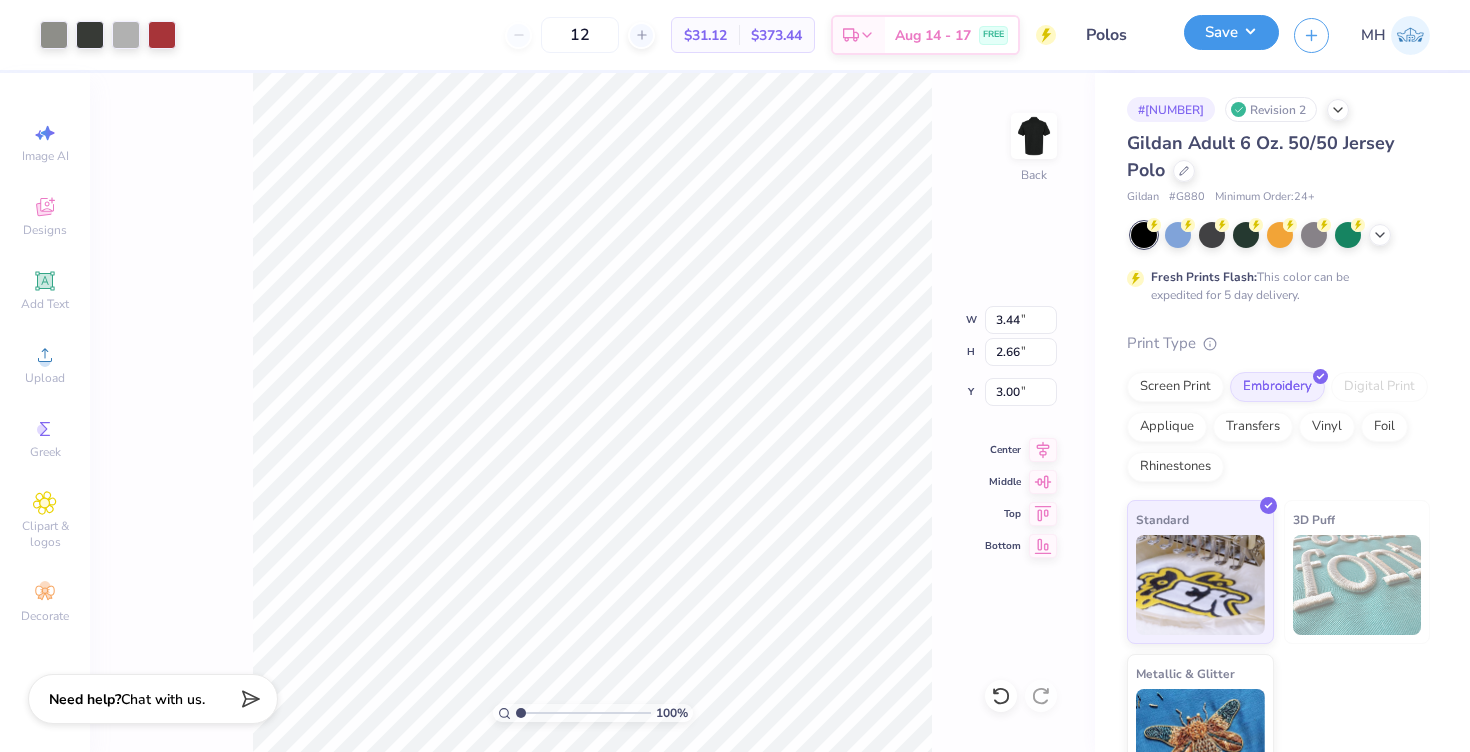 click on "Save" at bounding box center (1231, 32) 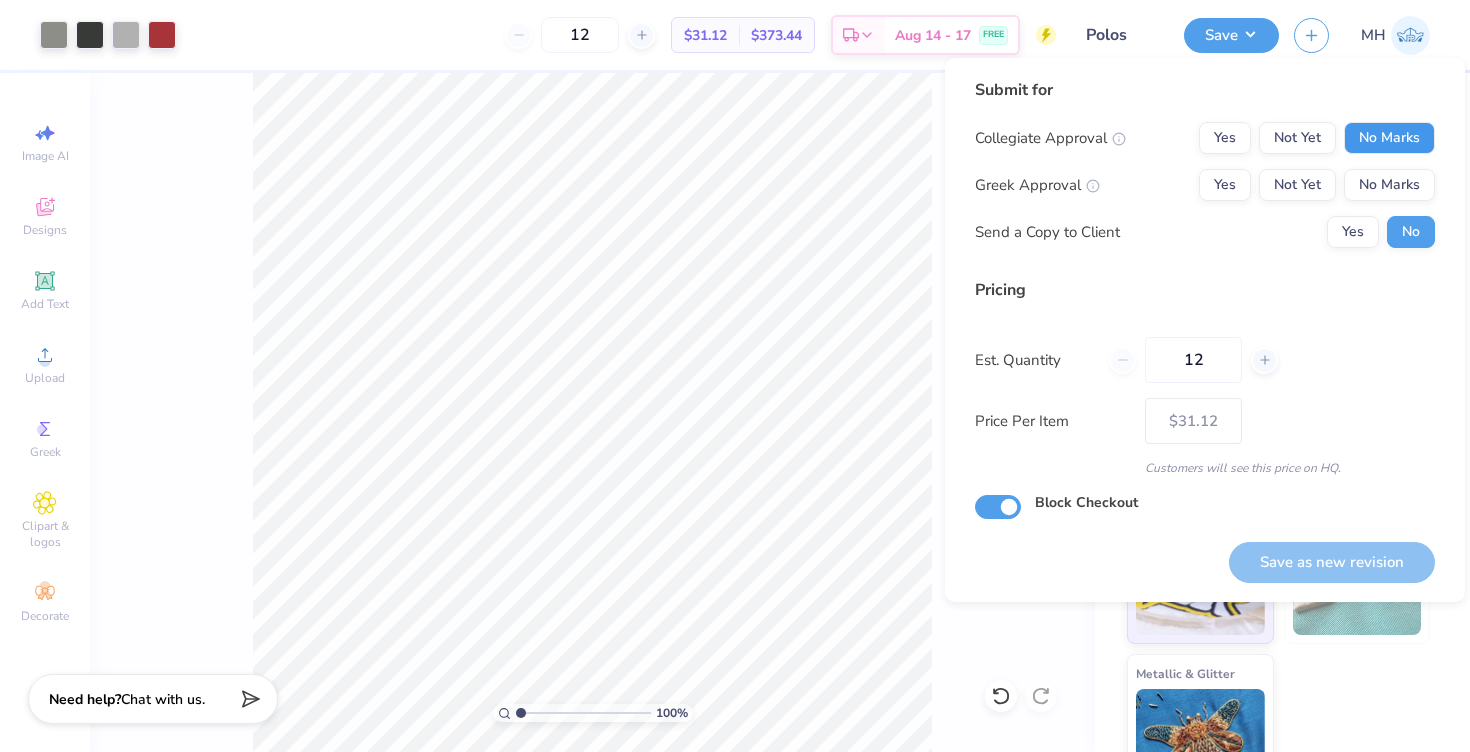 click on "No Marks" at bounding box center [1389, 138] 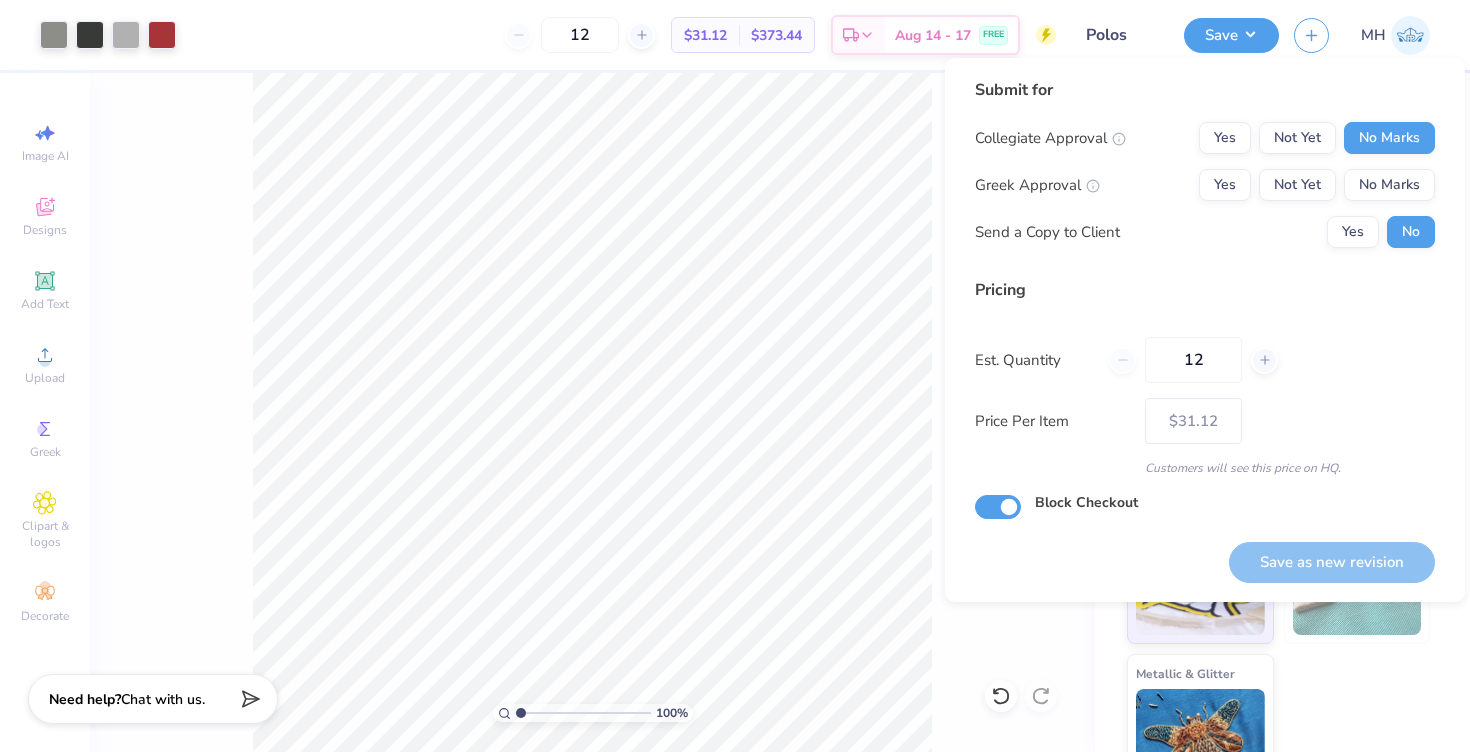 click on "Collegiate Approval Yes Not Yet No Marks Greek Approval Yes Not Yet No Marks Send a Copy to Client Yes No" at bounding box center (1205, 185) 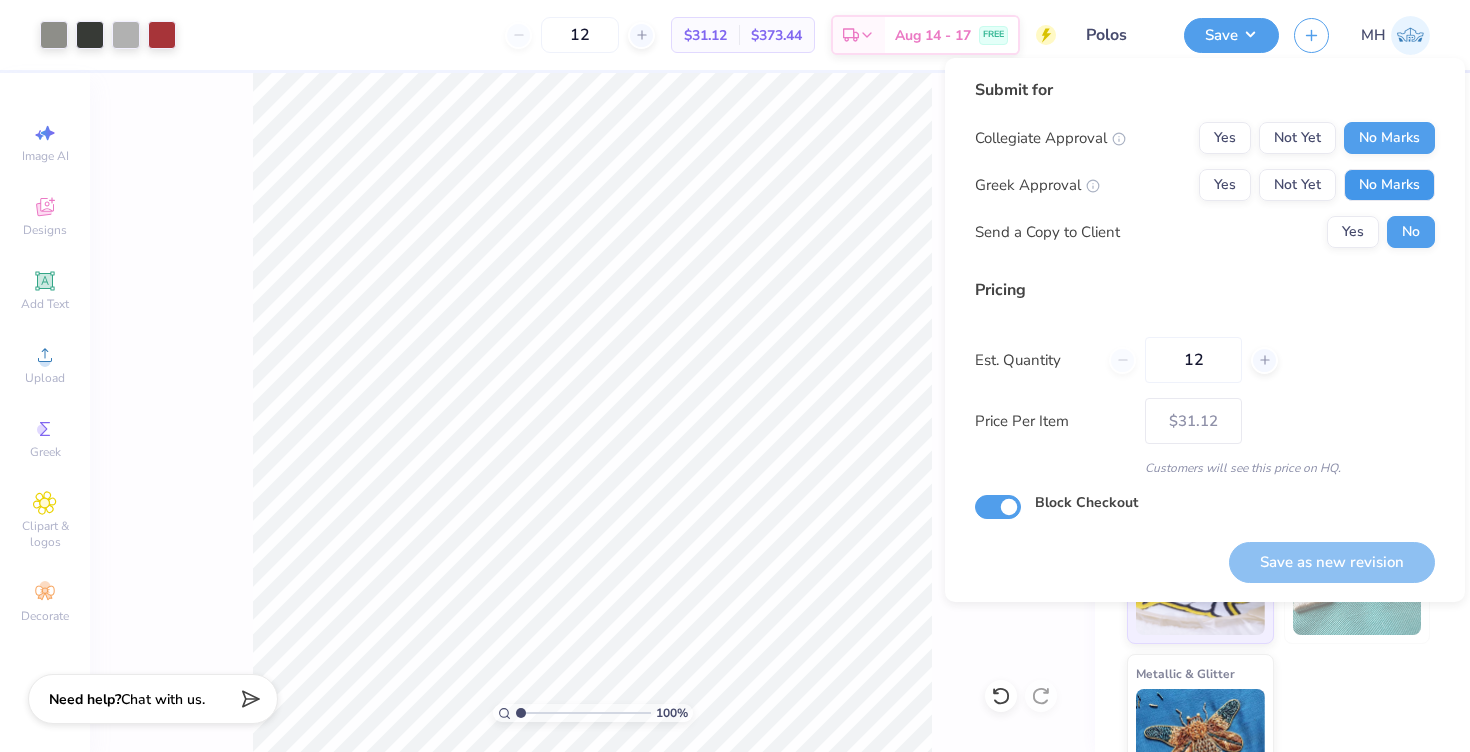 click on "No Marks" at bounding box center (1389, 185) 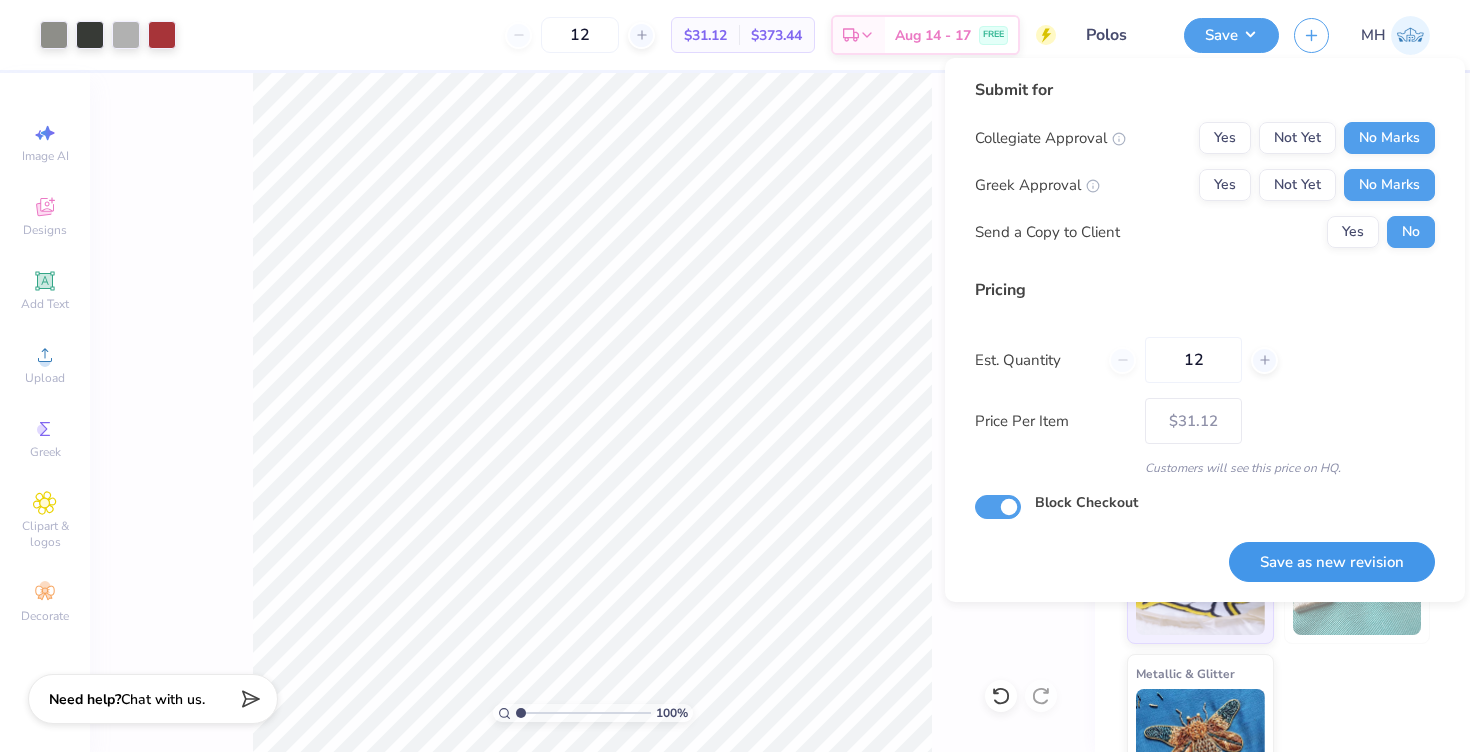 click on "Save as new revision" at bounding box center (1332, 562) 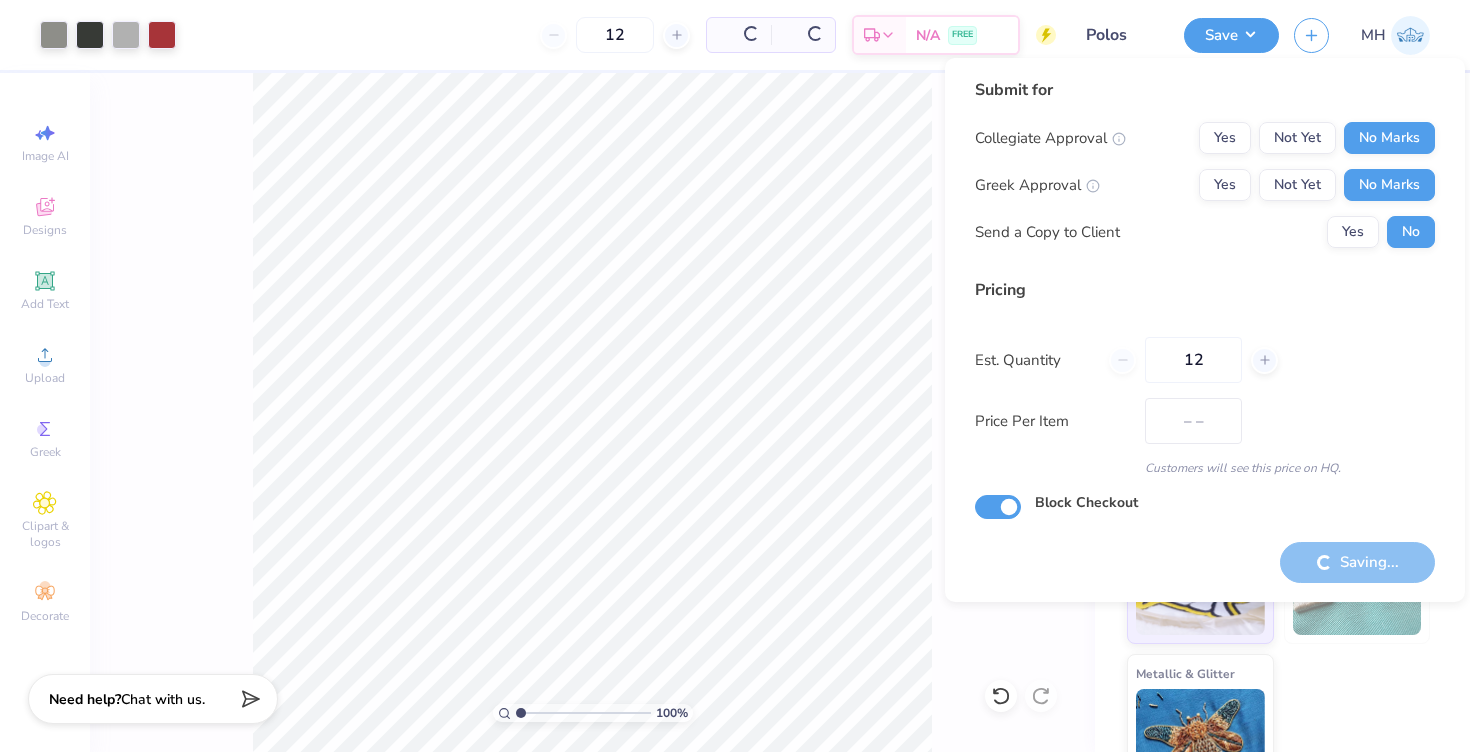 type on "$31.12" 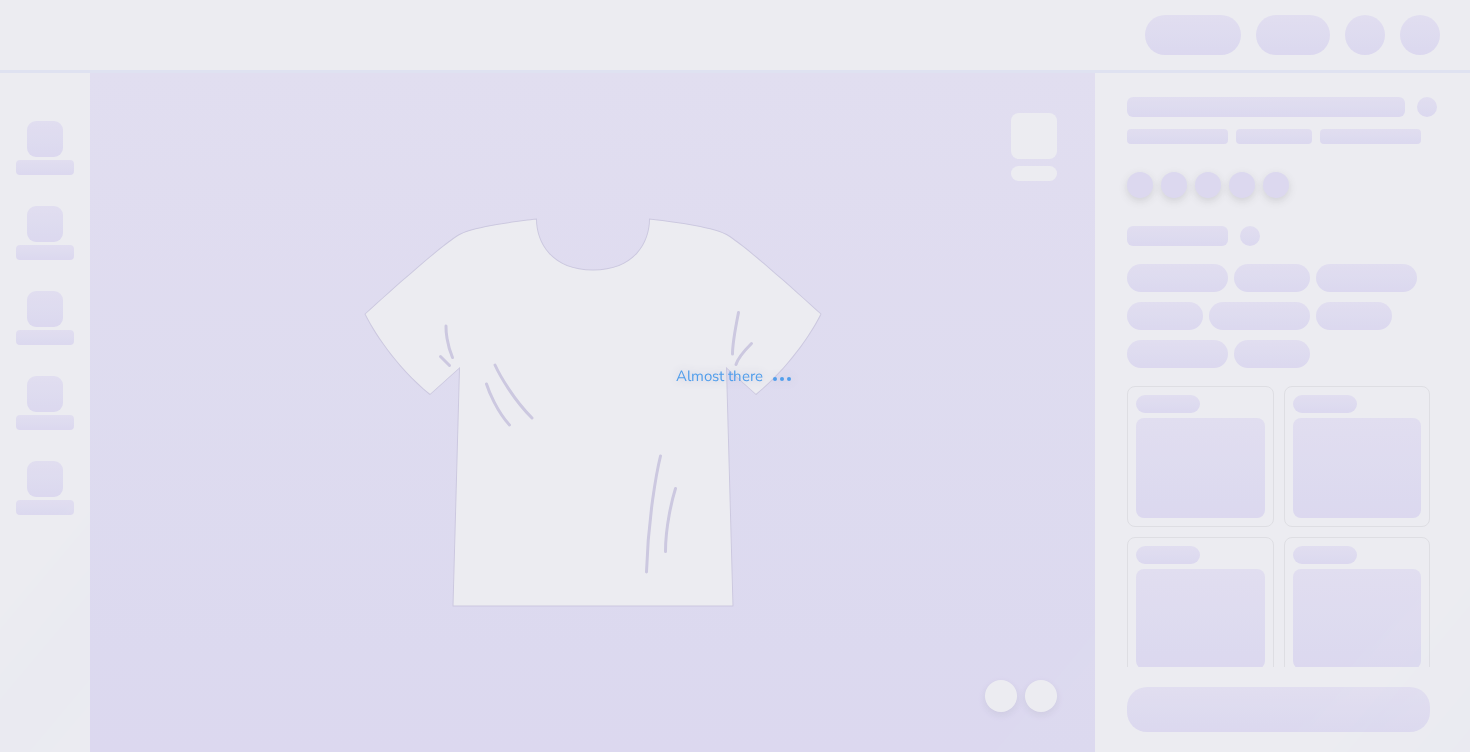 scroll, scrollTop: 0, scrollLeft: 0, axis: both 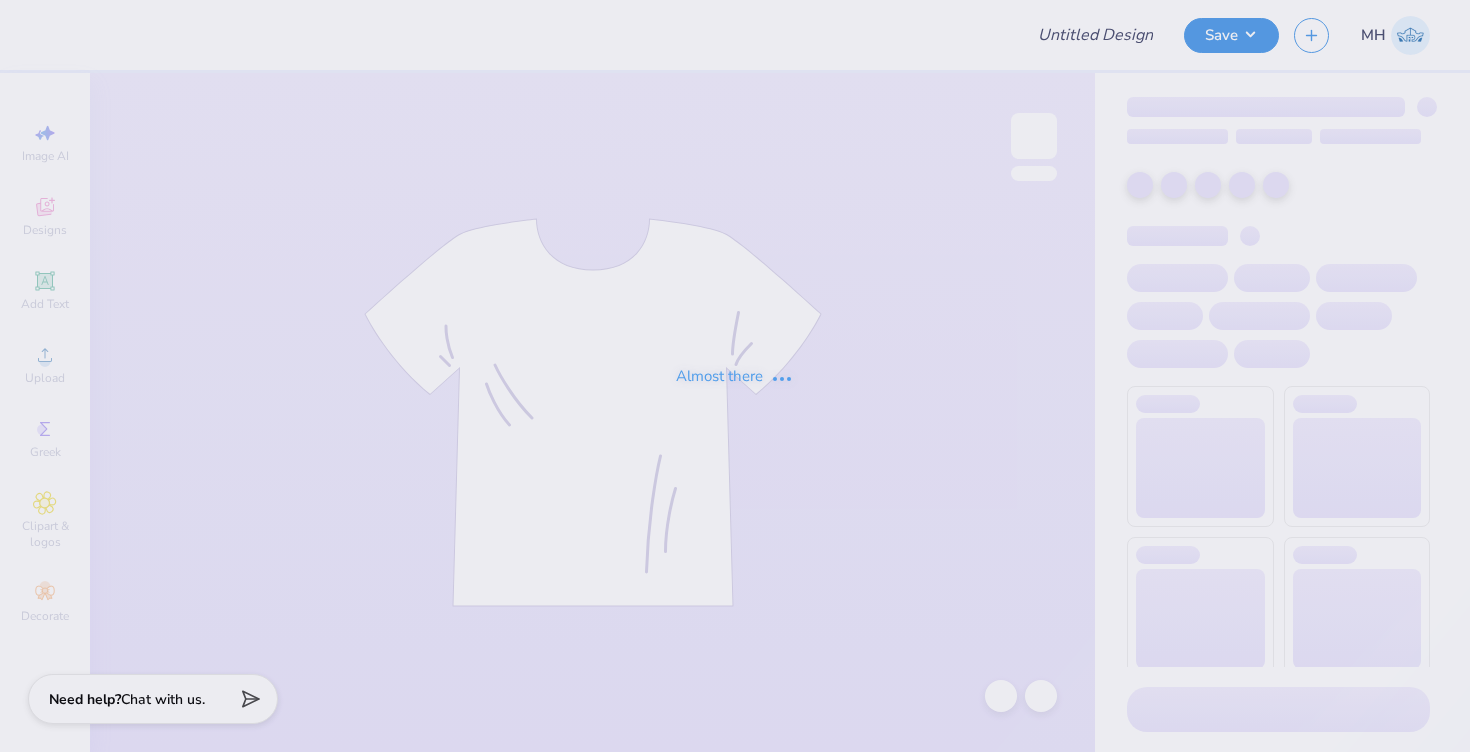 type on "Polos" 